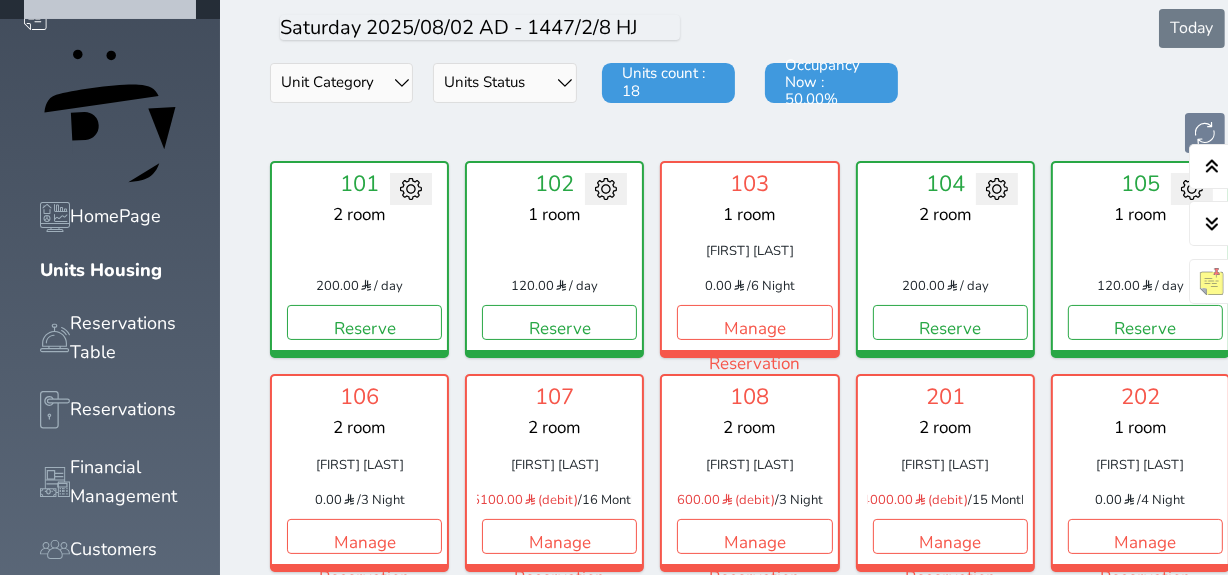 scroll, scrollTop: 0, scrollLeft: 0, axis: both 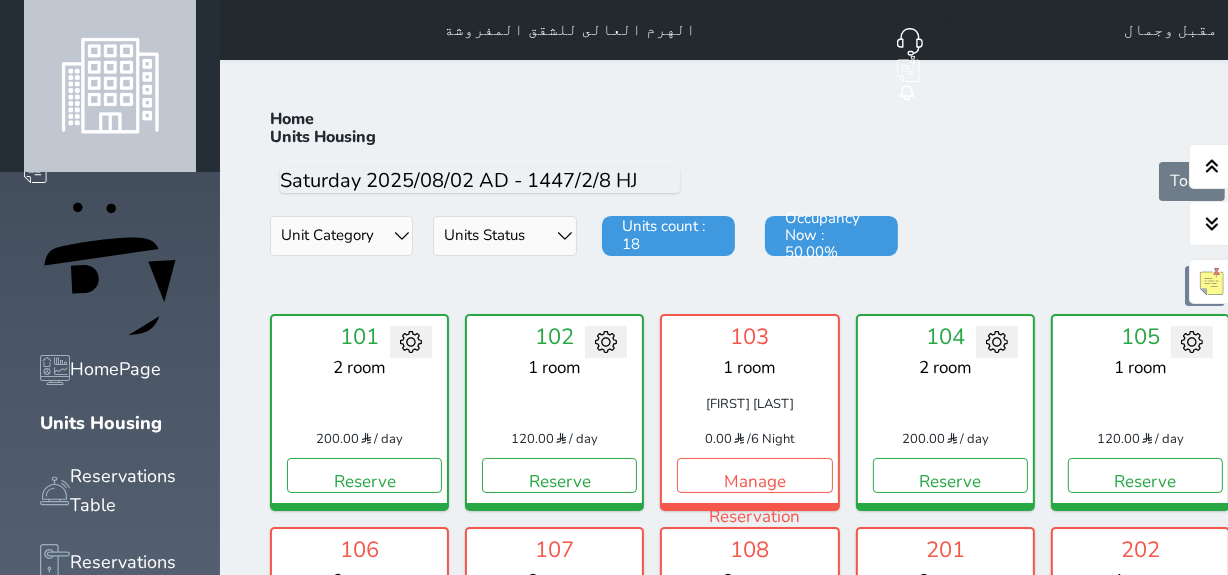 click on "مقبل وجمال" at bounding box center [1180, 30] 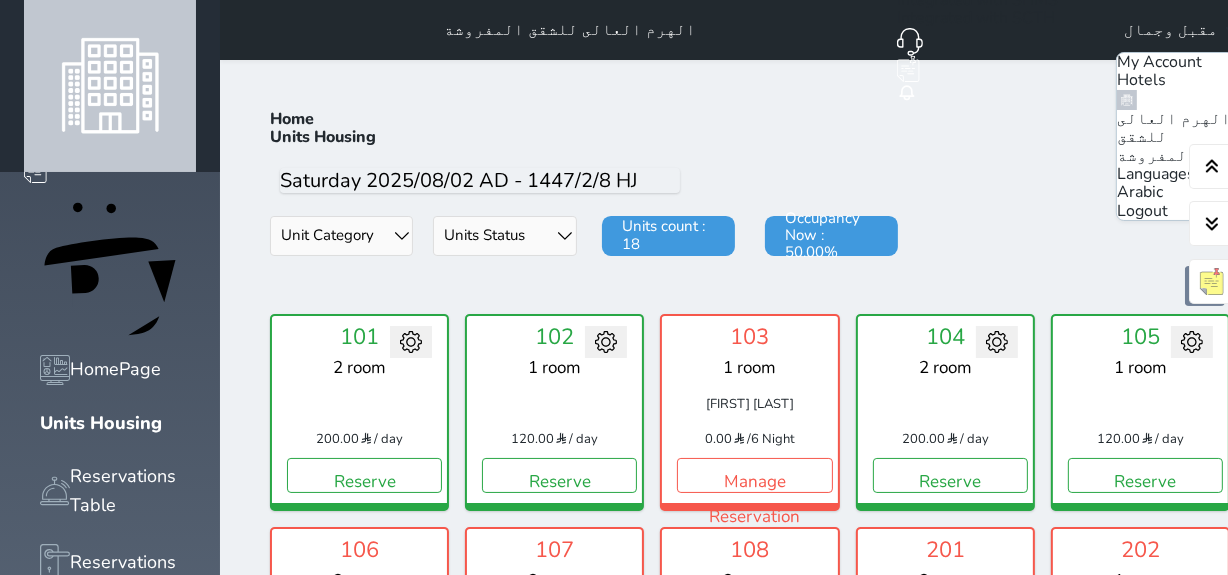 click on "Arabic" at bounding box center [1140, 192] 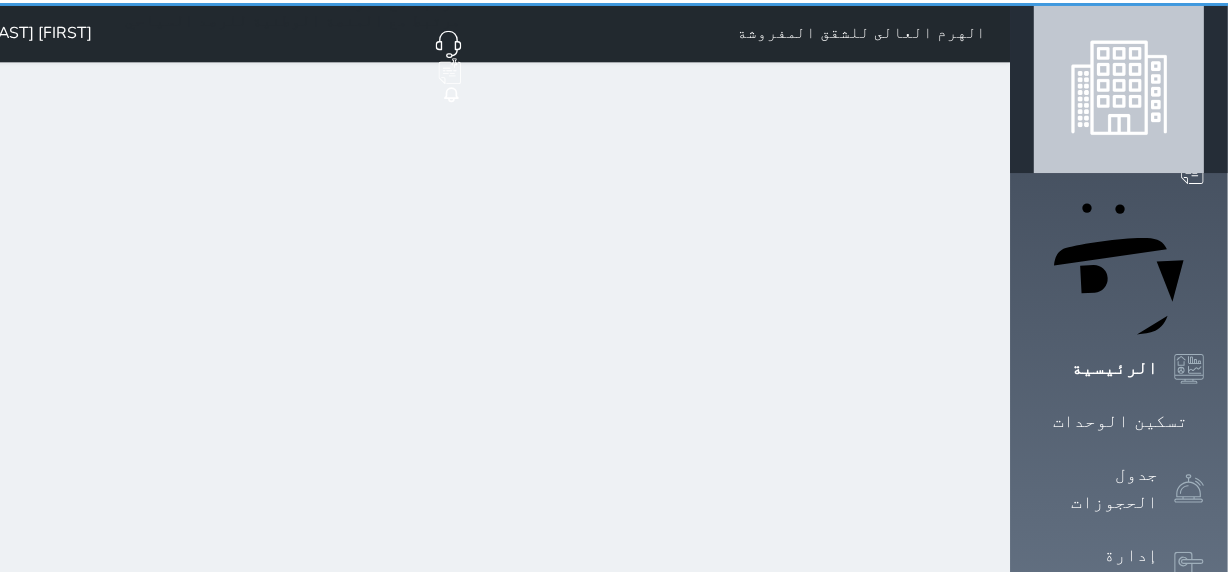 scroll, scrollTop: 0, scrollLeft: 0, axis: both 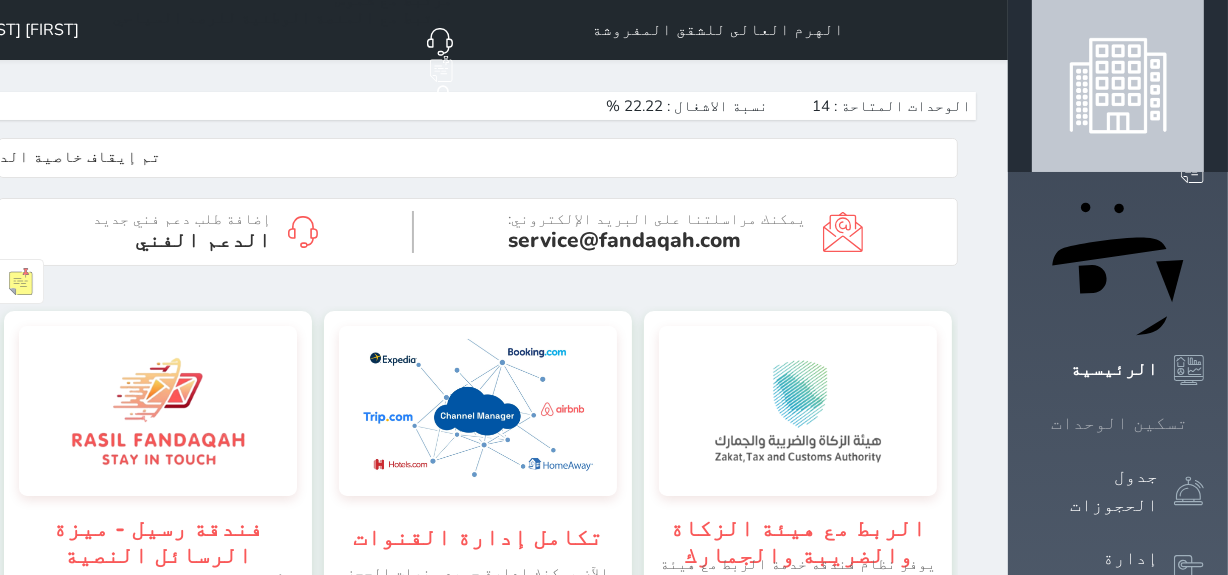 click at bounding box center [1204, 423] 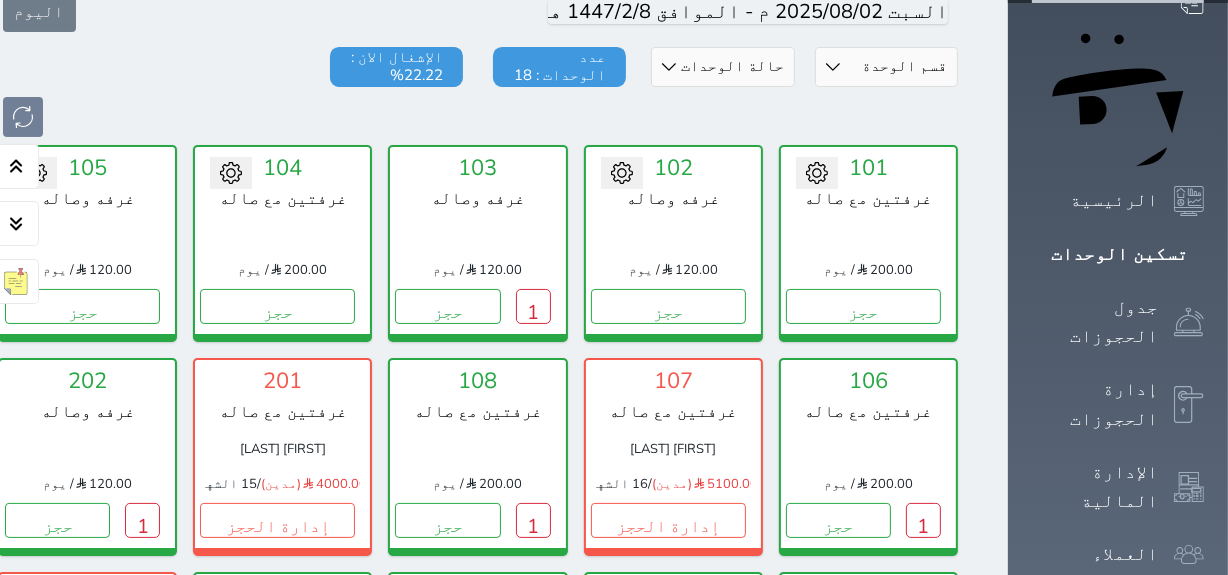 scroll, scrollTop: 260, scrollLeft: 0, axis: vertical 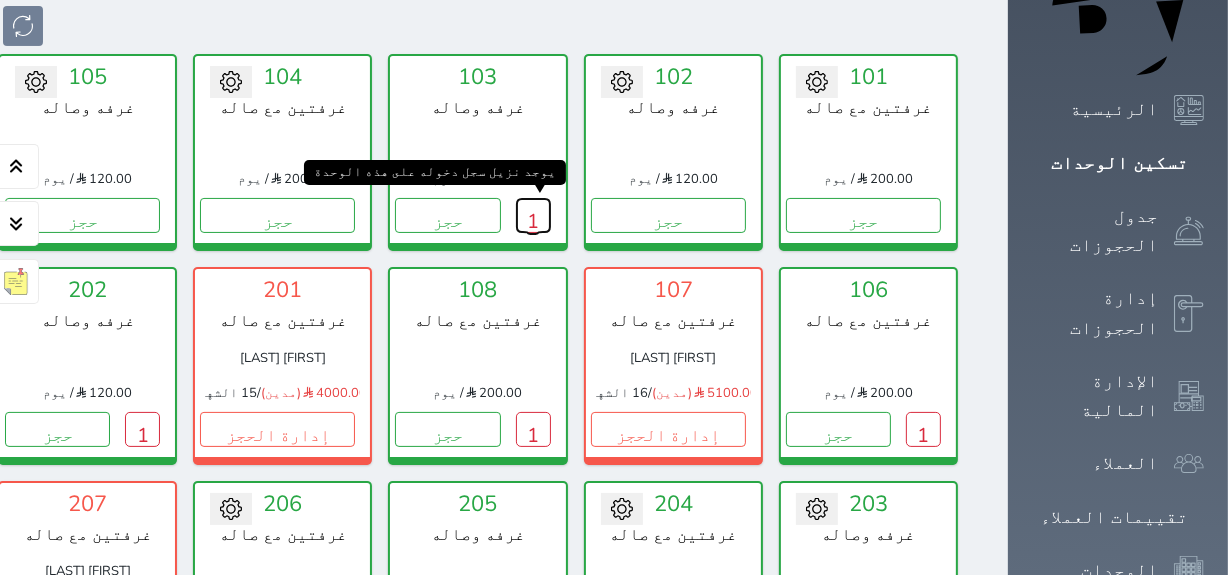 click on "1" at bounding box center [533, 215] 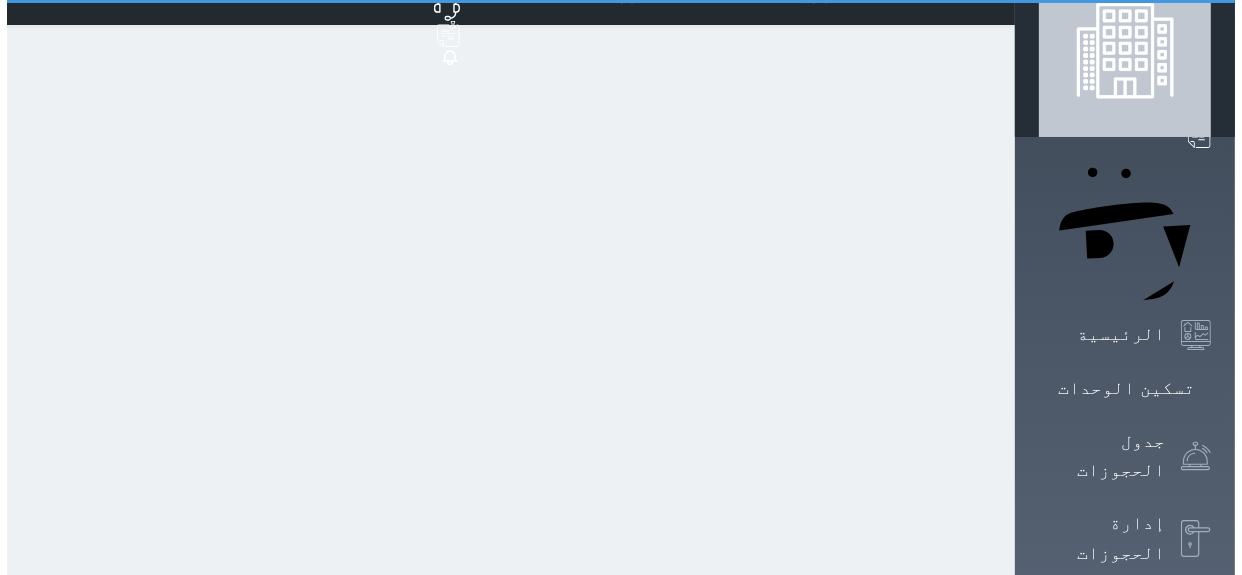 scroll, scrollTop: 0, scrollLeft: 0, axis: both 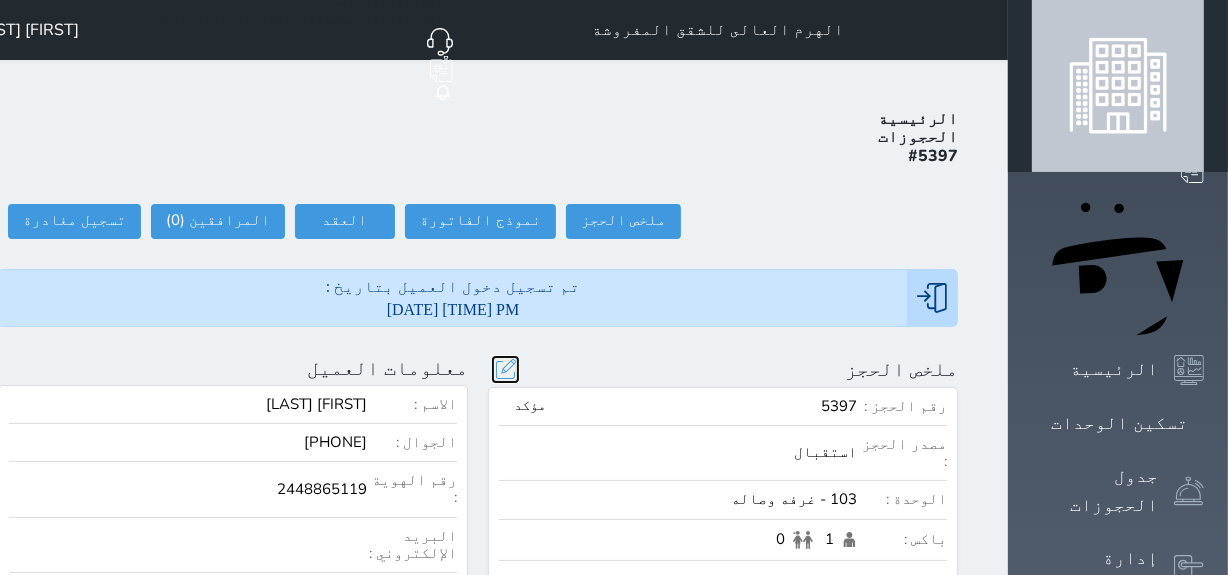 click at bounding box center [505, 369] 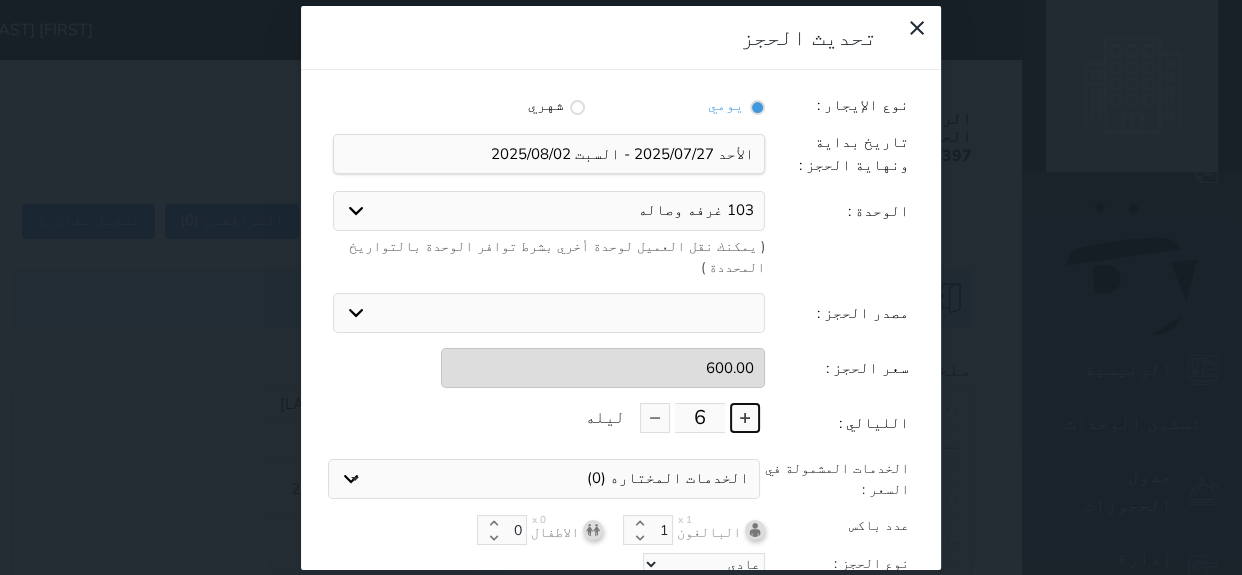 click at bounding box center (745, 418) 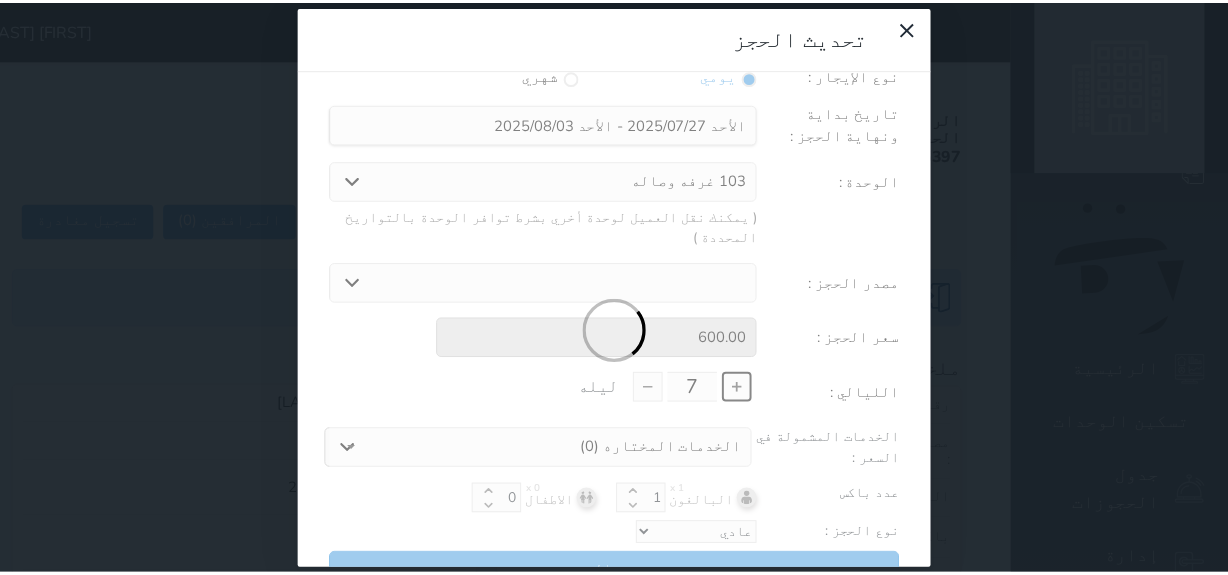 scroll, scrollTop: 44, scrollLeft: 0, axis: vertical 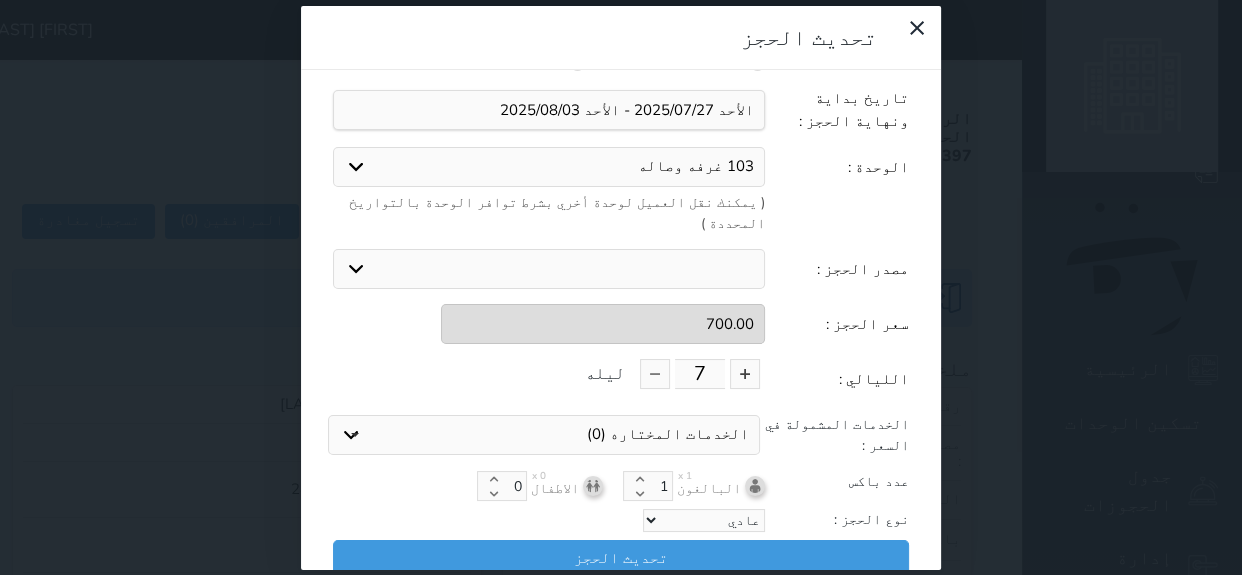 click on "نوع الإيجار :     يومي     شهري   تاريخ بداية ونهاية الحجز :     الوحدة :   103 غرفه وصاله   101 غرفتين مع صاله 104 غرفتين مع صاله 204 غرفتين مع صاله 206 غرفتين مع صاله 208 غرفتين مع صاله 102 غرفه وصاله 105 غرفه وصاله 203 غرفه وصاله 210 1 room   ( يمكنك نقل العميل لوحدة أخري بشرط توافر الوحدة بالتواريخ المحددة )   مصدر الحجز :   استقبال الموقع الإلكتروني بوكينج المسافر اكسبيديا مواقع التواصل الإجتماعي اويو اخرى     سعر الحجز :   700.00         الليالي :     7     ليله    الخدمات المشمولة في السعر :   الخدمات المختاره (0)  تحديد الكل  ×  فطار   عدد باكس           البالغون   x 1   1                             الاطفال   x 0   0" at bounding box center (621, 318) 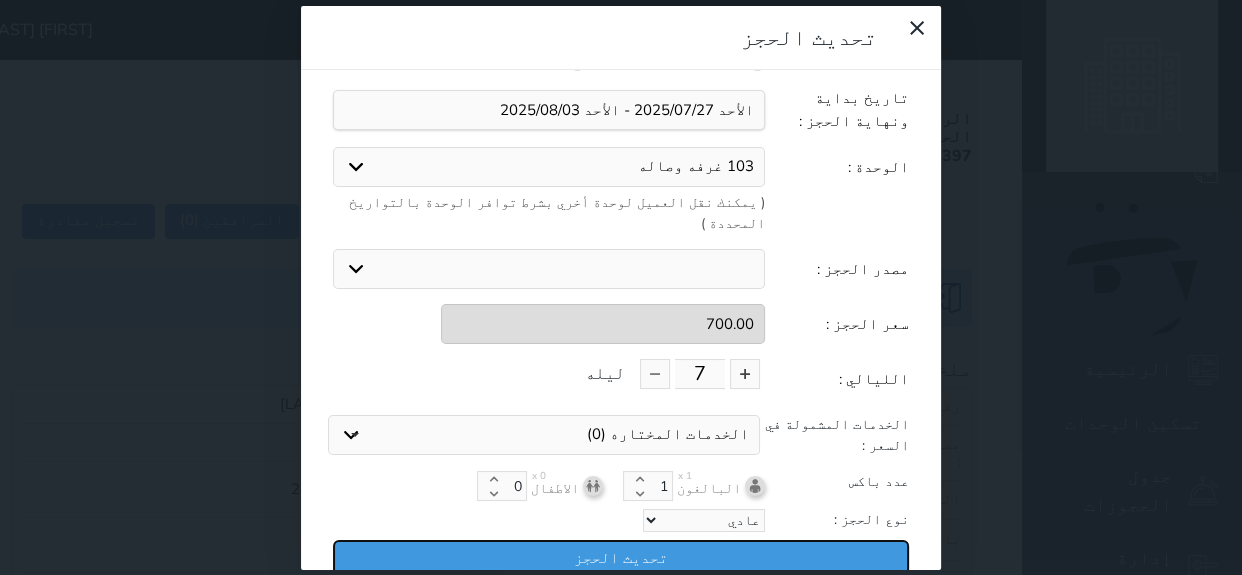 click on "تحديث الحجز" at bounding box center [621, 557] 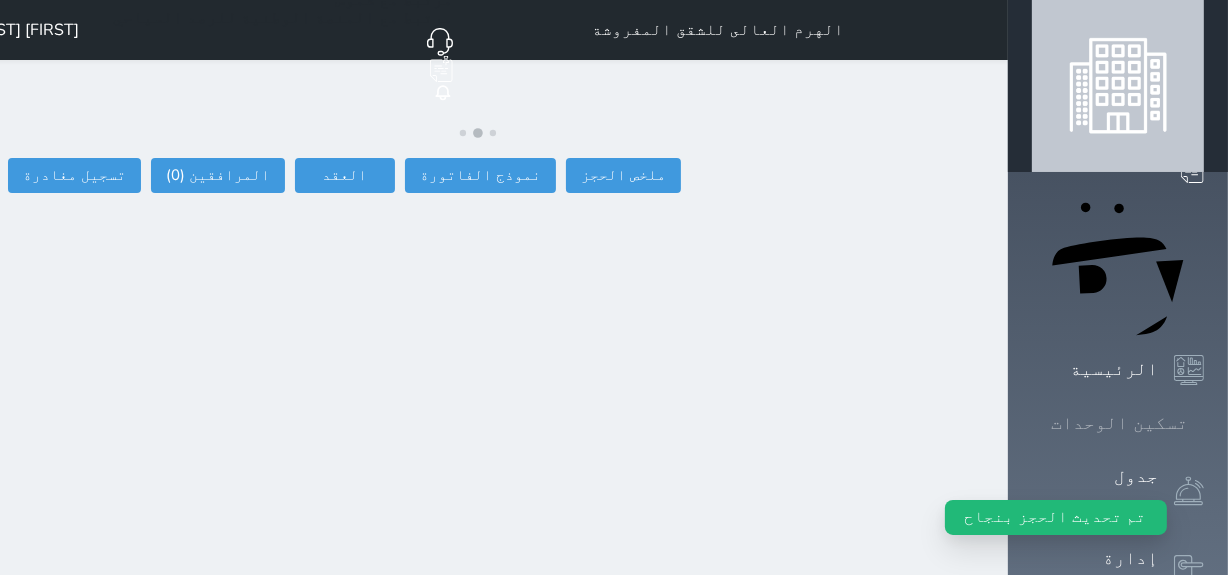 click at bounding box center (1204, 423) 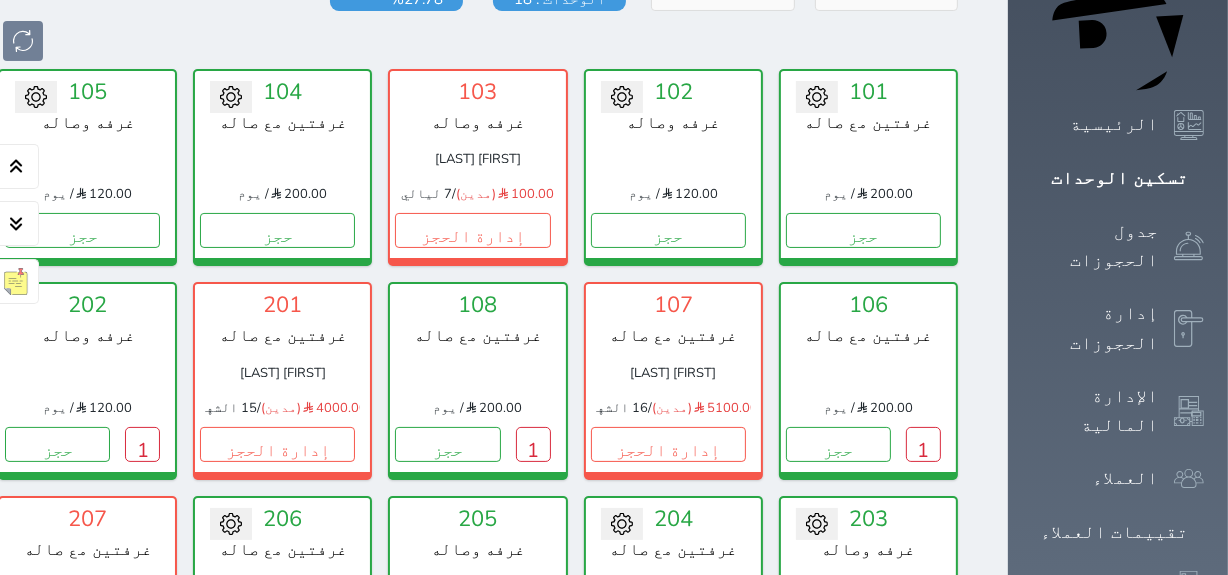 scroll, scrollTop: 260, scrollLeft: 0, axis: vertical 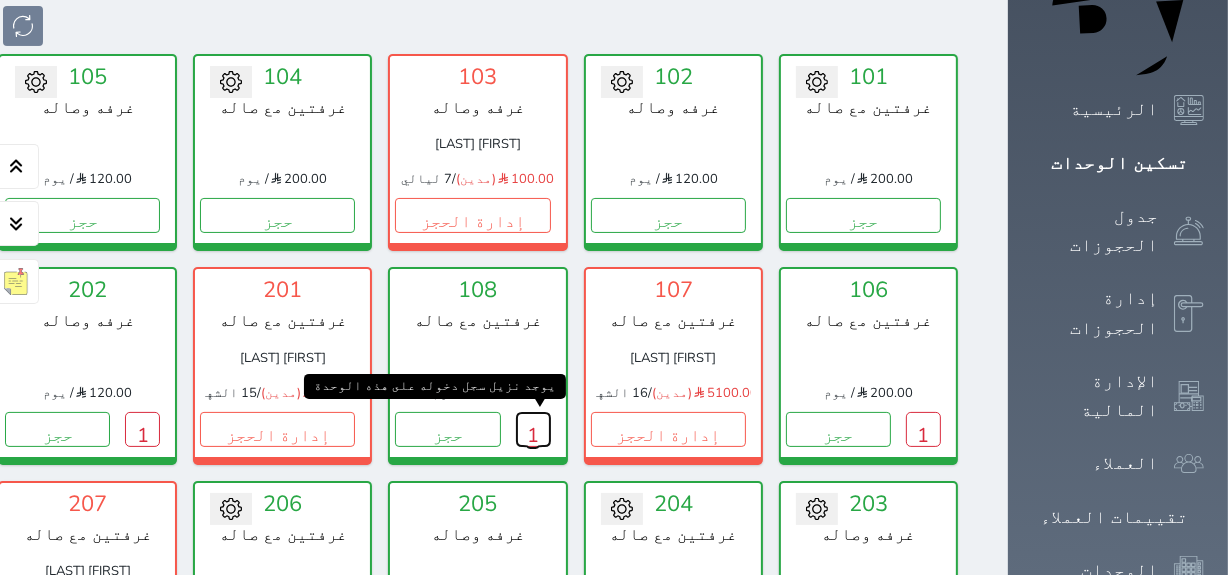 click on "1" at bounding box center [533, 429] 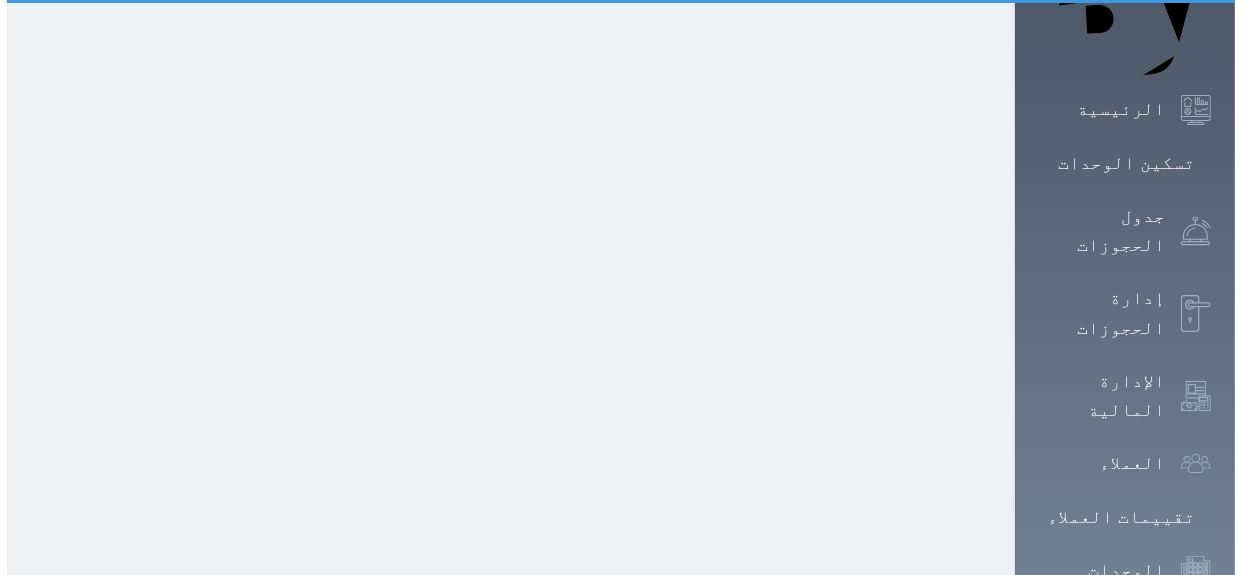 scroll, scrollTop: 0, scrollLeft: 0, axis: both 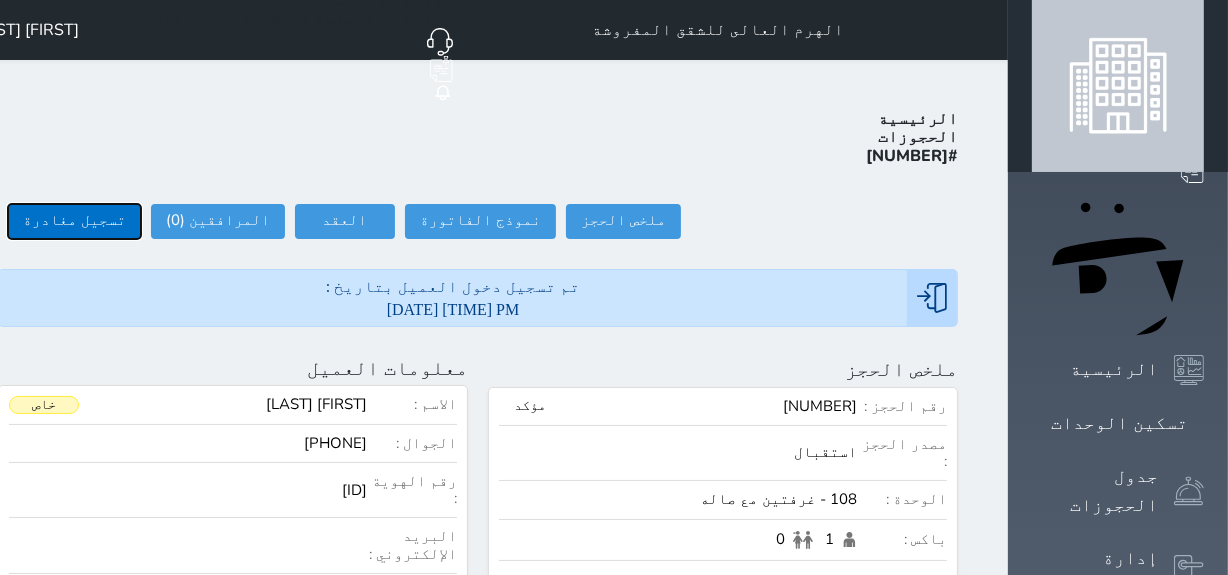 click on "تسجيل مغادرة" at bounding box center (74, 221) 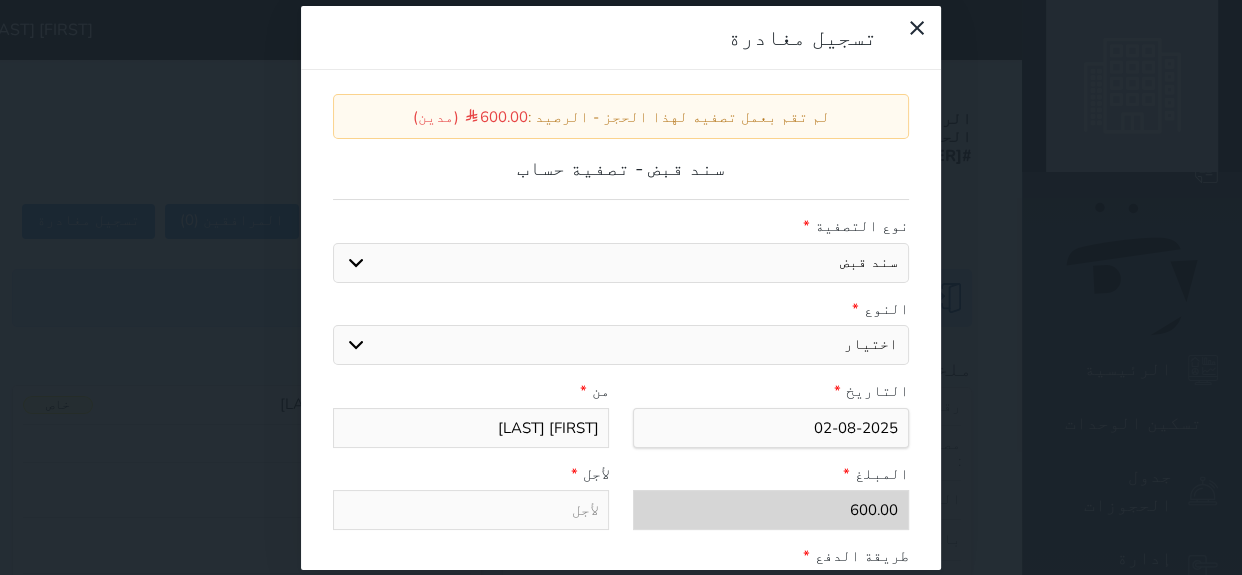 click on "اختيار   مقبوضات عامة
قيمة إيجار
فواتير
عربون
لا ينطبق
آخر
مغسلة
واي فاي - الإنترنت
مواقف السيارات
طعام
الأغذية والمشروبات
مشروبات
المشروبات الباردة
المشروبات الساخنة
الإفطار
غداء
عشاء
مخبز و كعك
حمام سباحة
الصالة الرياضية
سبا و خدمات الجمال
اختيار وإسقاط (خدمات النقل)
ميني بار
كابل - تلفزيون
سرير إضافي
تصفيف الشعر
التسوق" at bounding box center (621, 345) 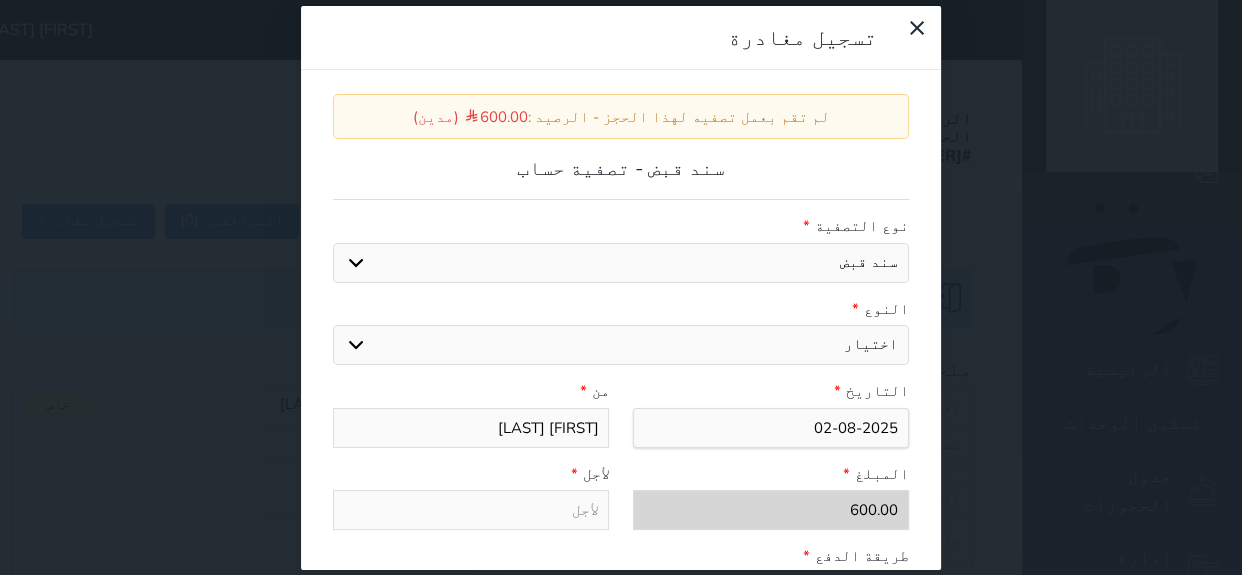 select on "15918" 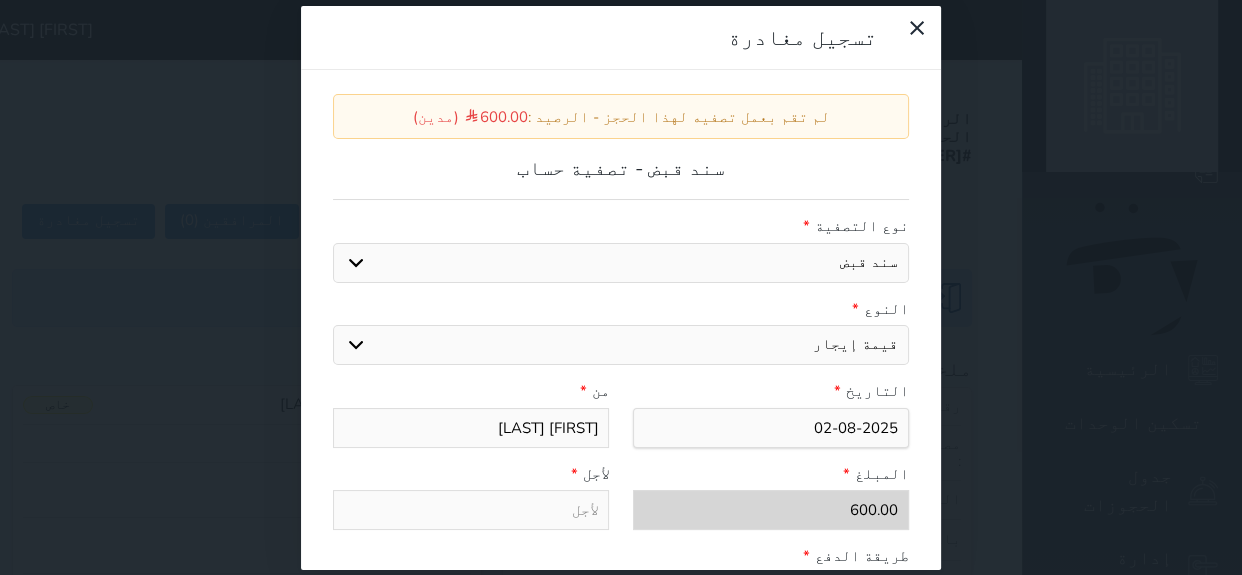 click on "اختيار   مقبوضات عامة
قيمة إيجار
فواتير
عربون
لا ينطبق
آخر
مغسلة
واي فاي - الإنترنت
مواقف السيارات
طعام
الأغذية والمشروبات
مشروبات
المشروبات الباردة
المشروبات الساخنة
الإفطار
غداء
عشاء
مخبز و كعك
حمام سباحة
الصالة الرياضية
سبا و خدمات الجمال
اختيار وإسقاط (خدمات النقل)
ميني بار
كابل - تلفزيون
سرير إضافي
تصفيف الشعر
التسوق" at bounding box center [621, 345] 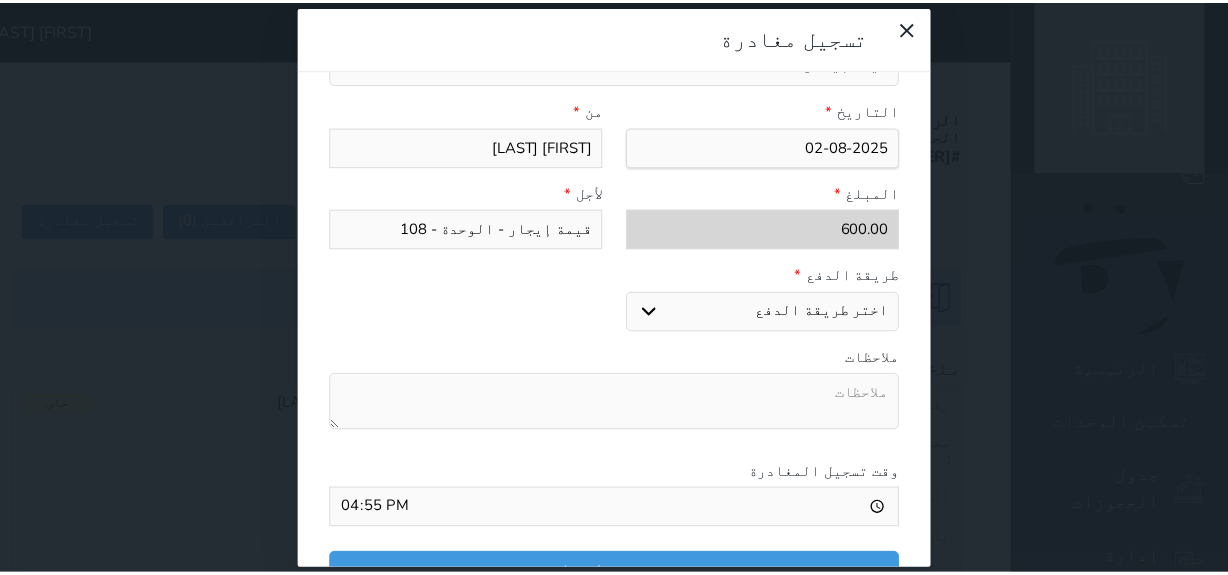 scroll, scrollTop: 308, scrollLeft: 0, axis: vertical 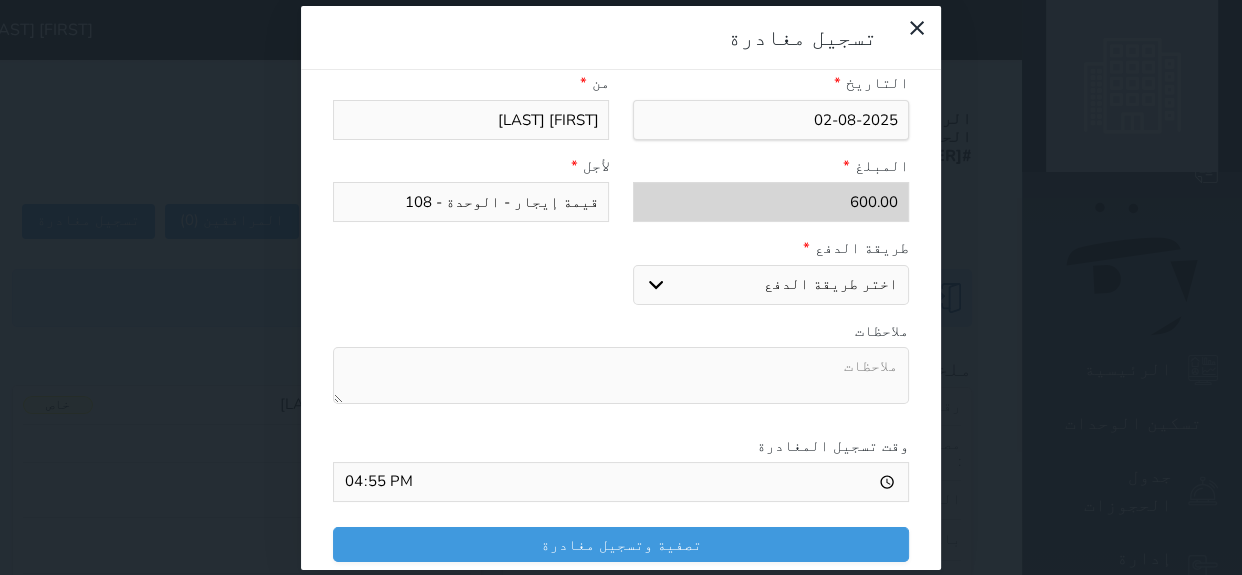 click on "طريقة الدفع *   اختر طريقة الدفع   دفع نقدى   تحويل بنكى   مدى   بطاقة ائتمان" at bounding box center (771, 271) 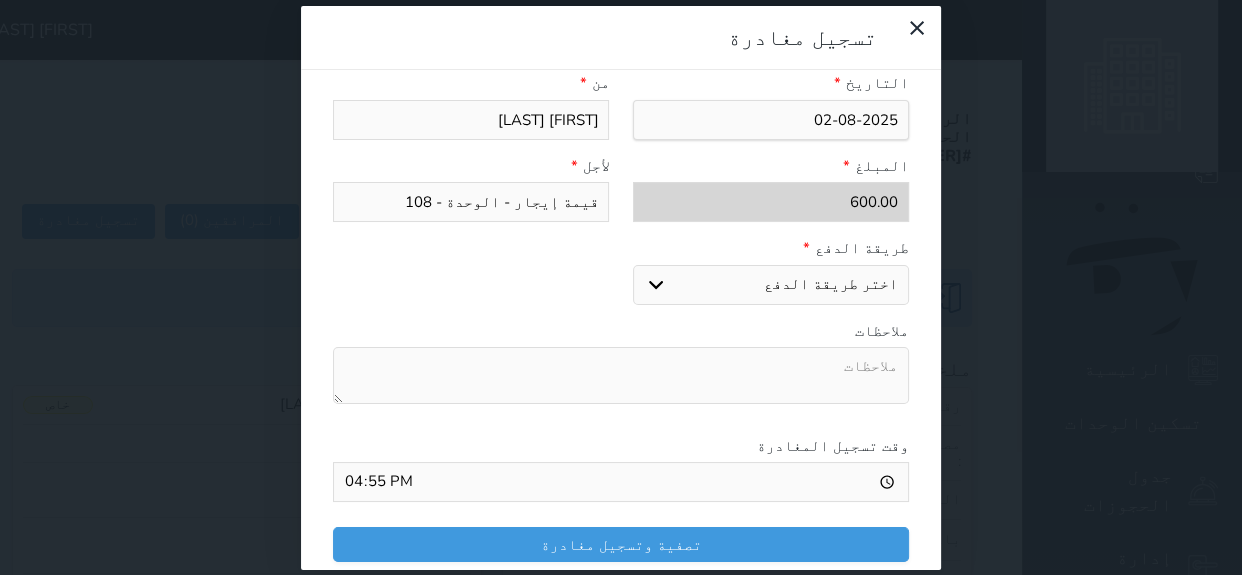 click on "اختر طريقة الدفع   دفع نقدى   تحويل بنكى   مدى   بطاقة ائتمان" at bounding box center [771, 285] 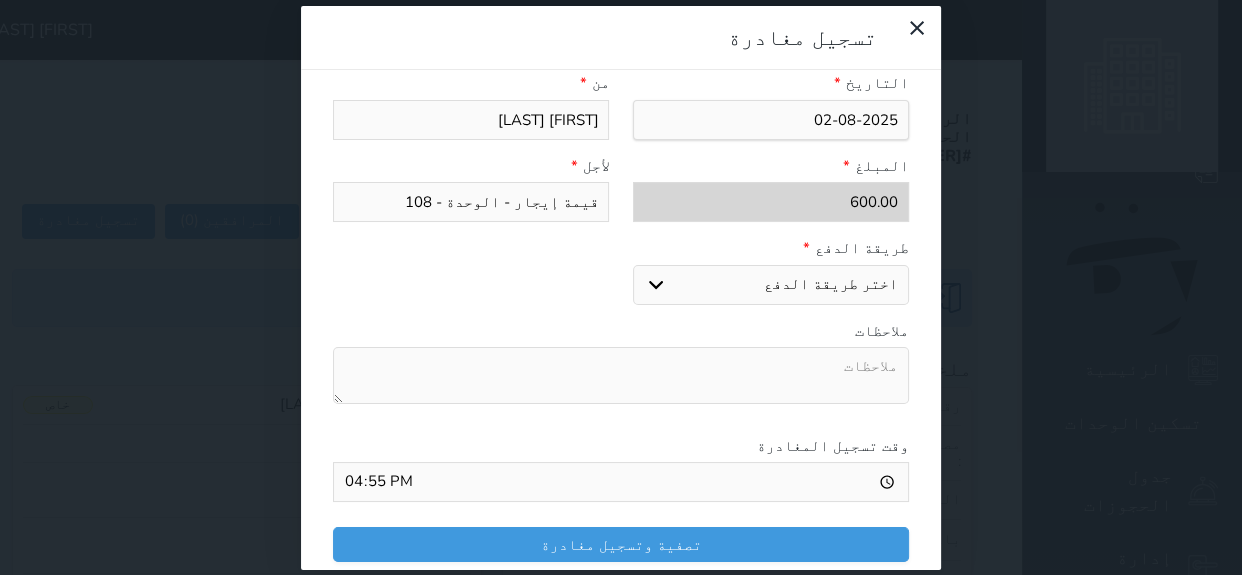 select on "mada" 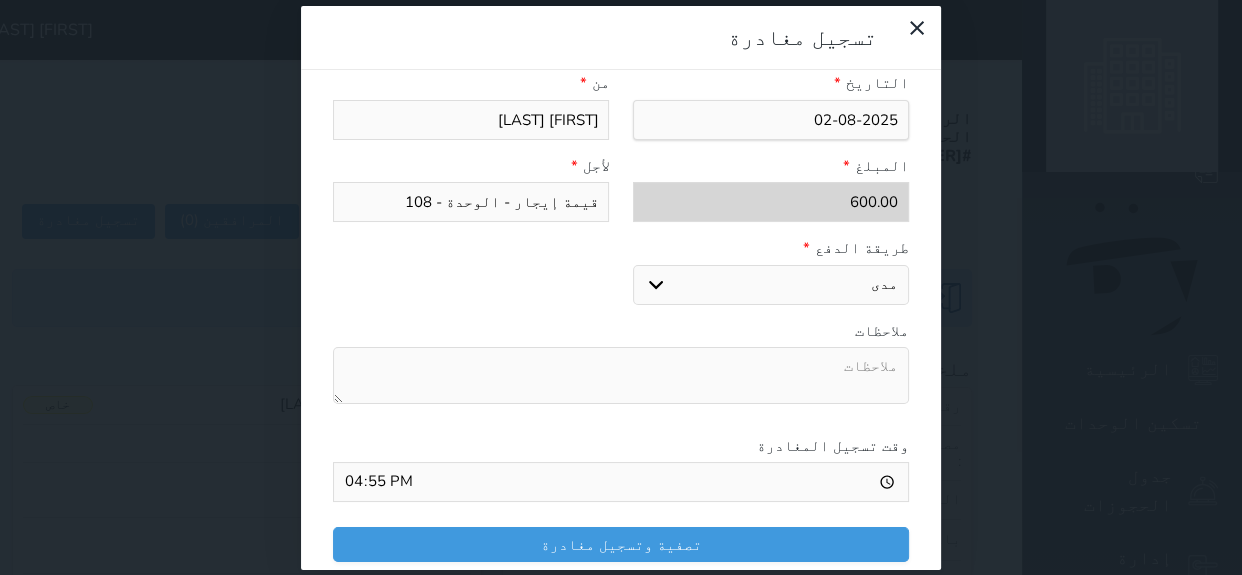 click on "اختر طريقة الدفع   دفع نقدى   تحويل بنكى   مدى   بطاقة ائتمان" at bounding box center (771, 285) 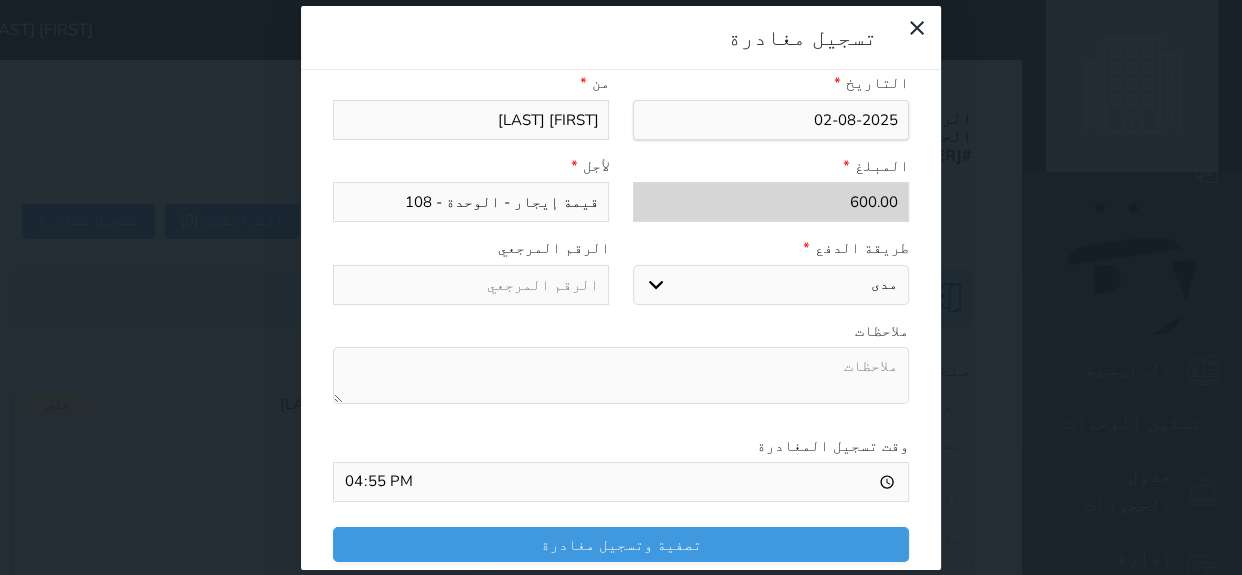 click at bounding box center [621, 375] 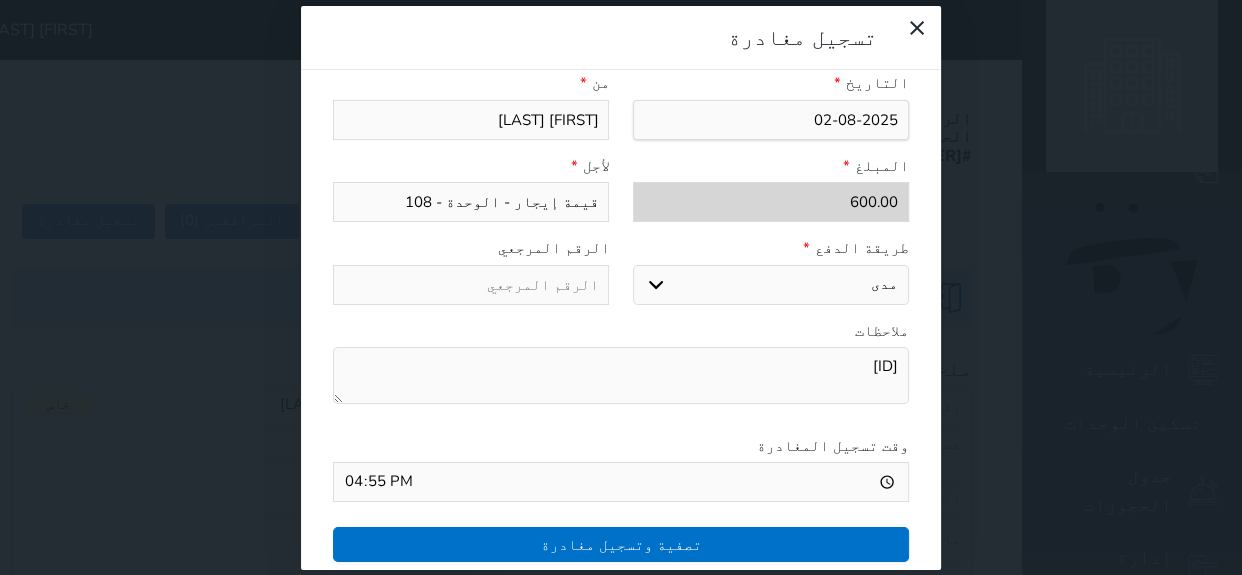 type on "[ID]" 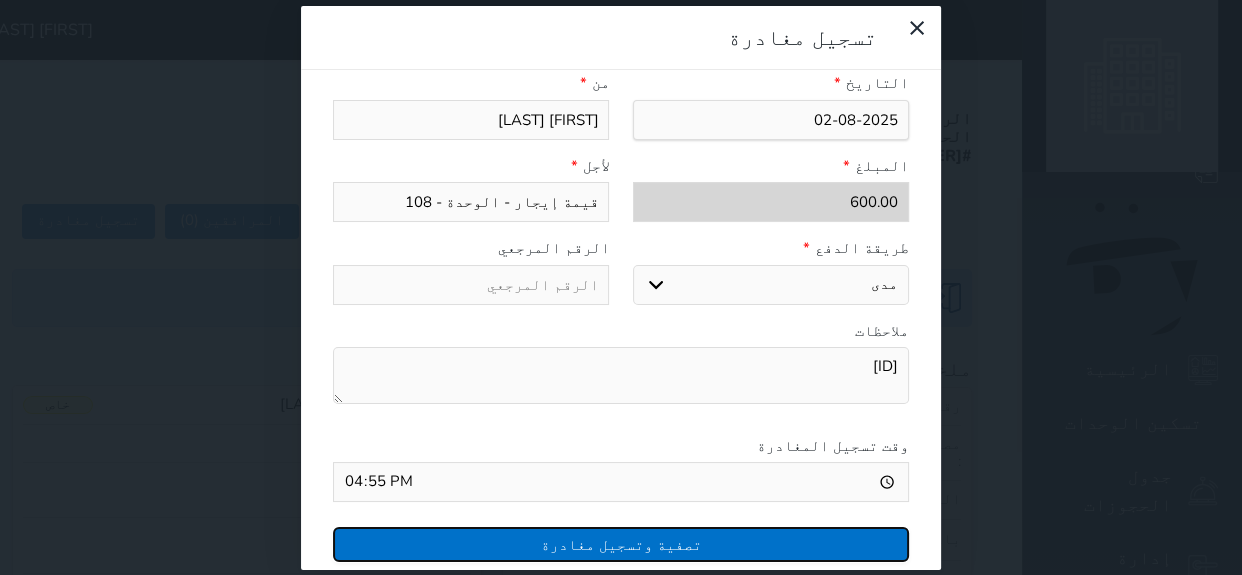 click on "تصفية وتسجيل مغادرة" at bounding box center (621, 544) 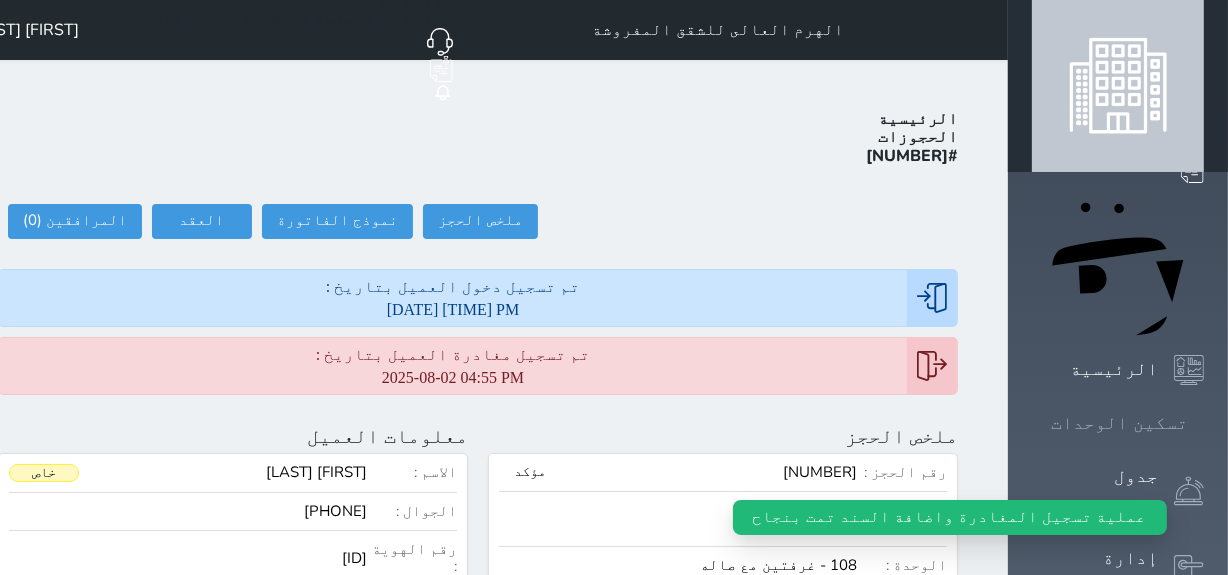 click at bounding box center [1204, 423] 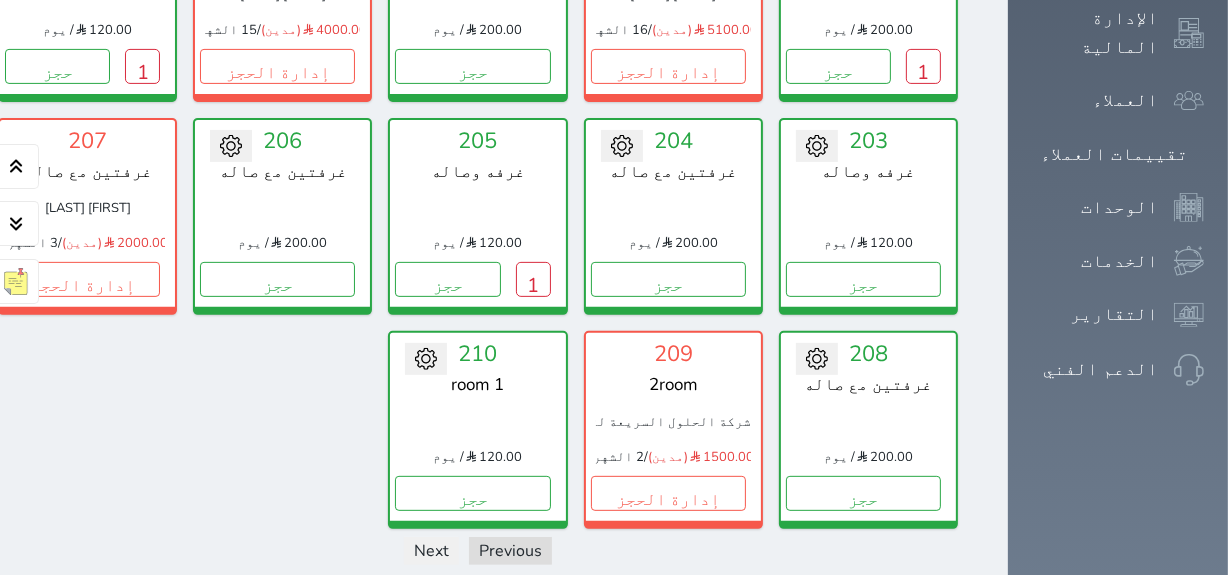 scroll, scrollTop: 350, scrollLeft: 0, axis: vertical 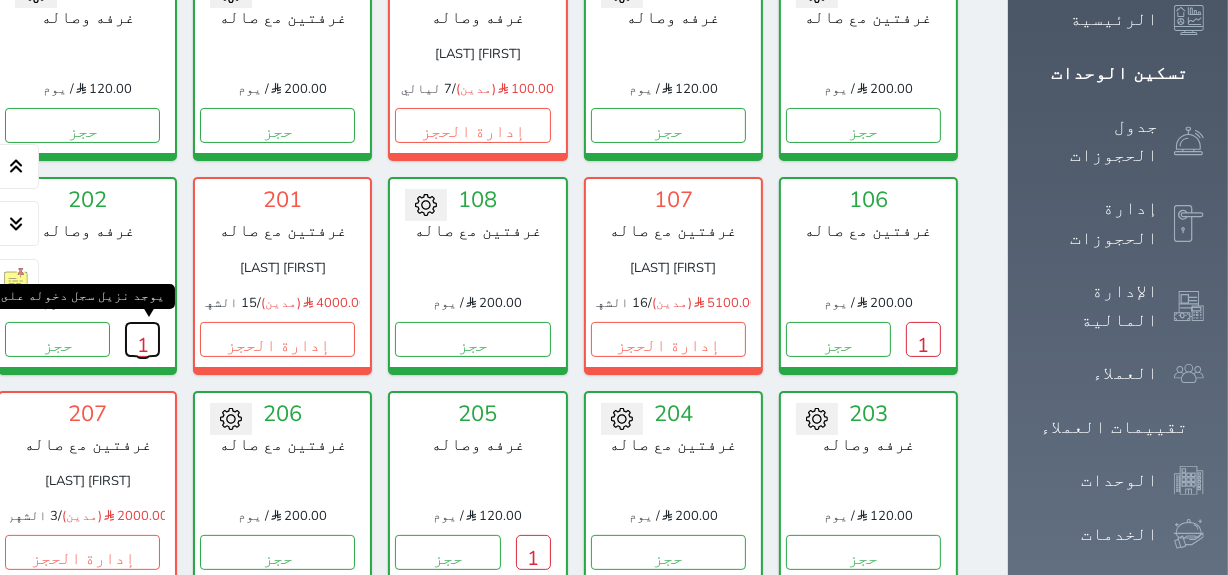 click on "1" at bounding box center [142, 339] 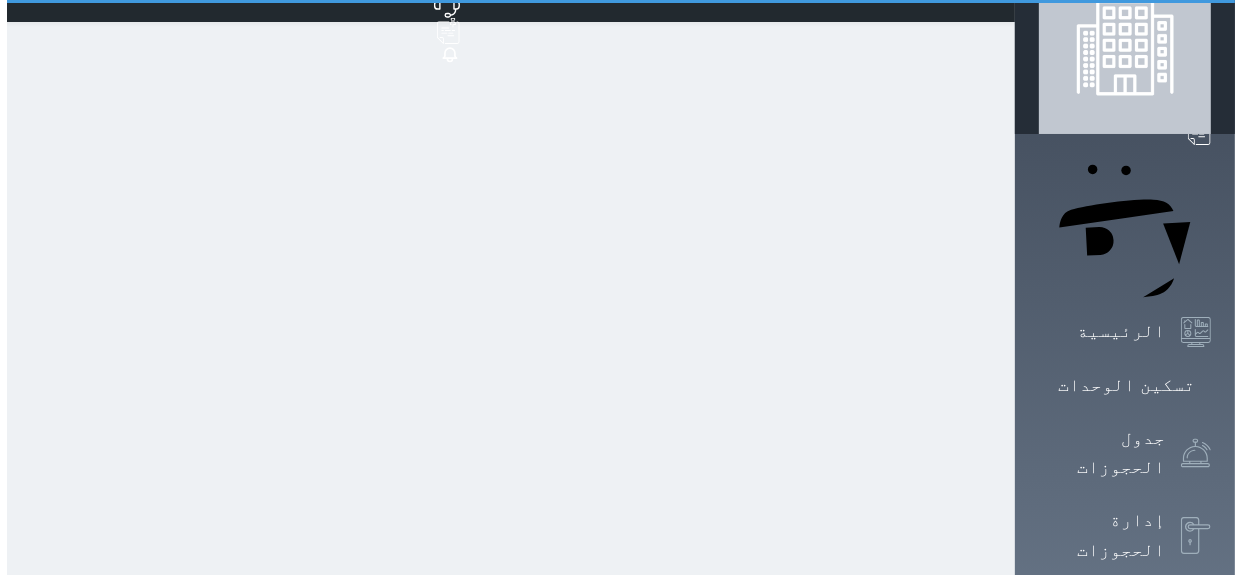 scroll, scrollTop: 0, scrollLeft: 0, axis: both 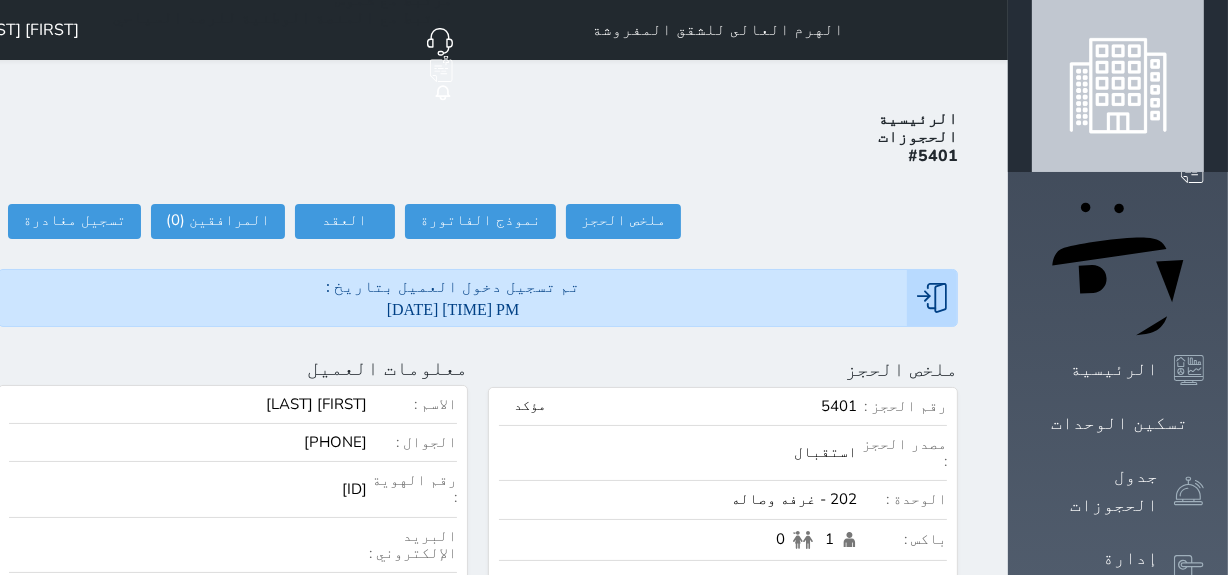 select 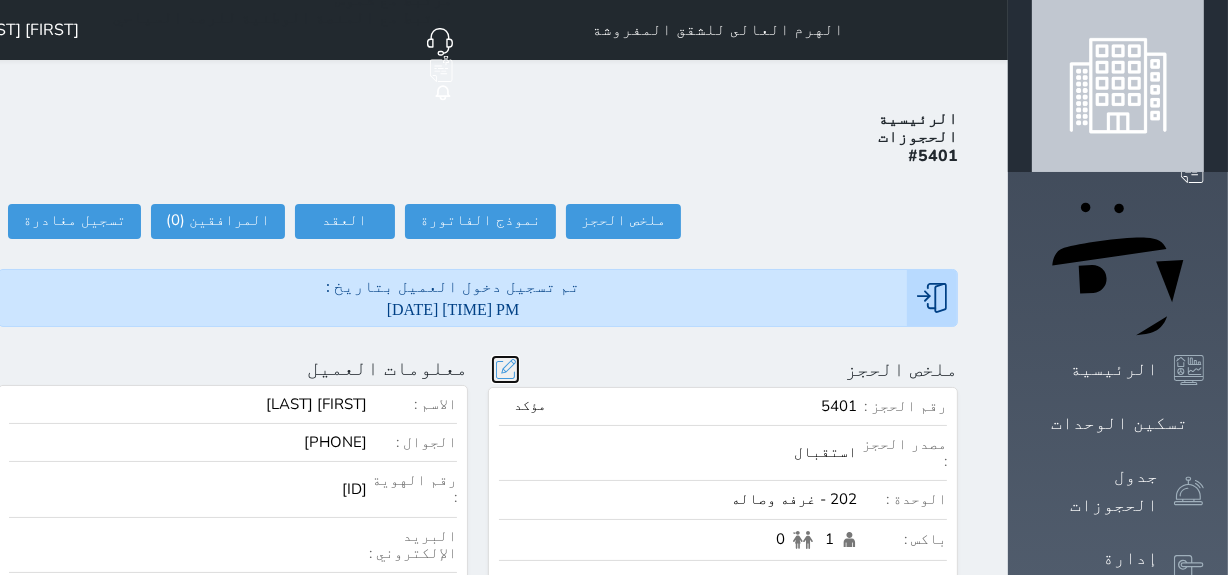 click at bounding box center (505, 369) 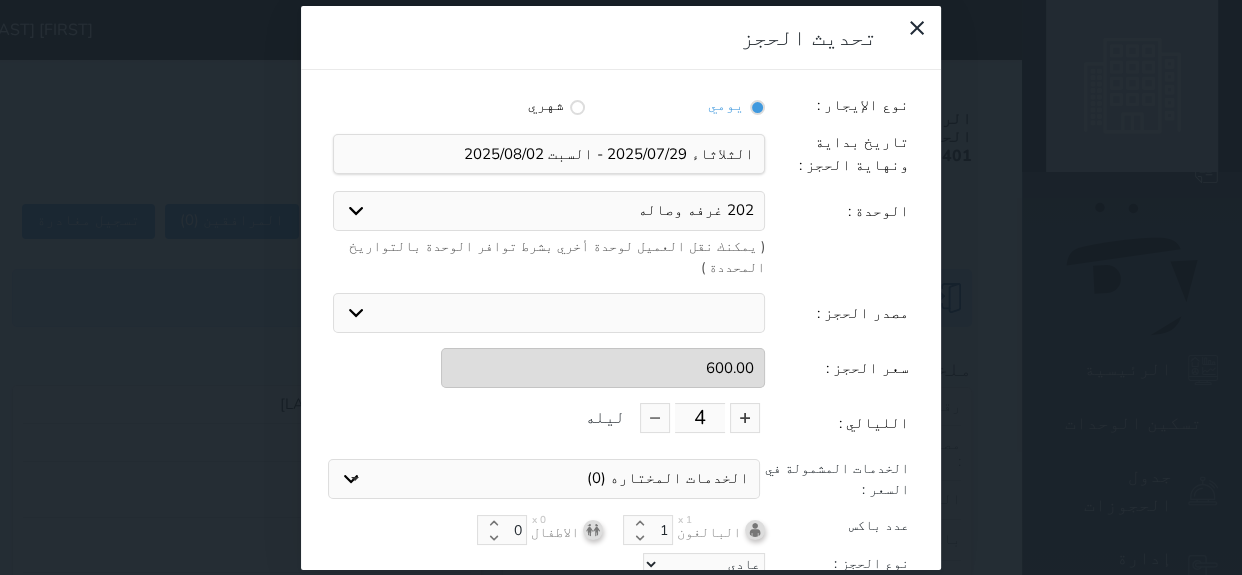 click on "نوع الإيجار :     يومي     شهري   تاريخ بداية ونهاية الحجز :     الوحدة :   202 غرفه وصاله   101 غرفتين مع صاله 104 غرفتين مع صاله 108 غرفتين مع صاله 204 غرفتين مع صاله 206 غرفتين مع صاله 208 غرفتين مع صاله 102 غرفه وصاله 105 غرفه وصاله 203 غرفه وصاله 210 1 room   ( يمكنك نقل العميل لوحدة أخري بشرط توافر الوحدة بالتواريخ المحددة )   مصدر الحجز :   استقبال الموقع الإلكتروني بوكينج المسافر اكسبيديا مواقع التواصل الإجتماعي اويو اخرى     سعر الحجز :   600.00         الليالي :     4     ليله    الخدمات المشمولة في السعر :   الخدمات المختاره (0)  تحديد الكل  ×  فطار   عدد باكس           البالغون   x 1   1                               x 0" at bounding box center (621, 362) 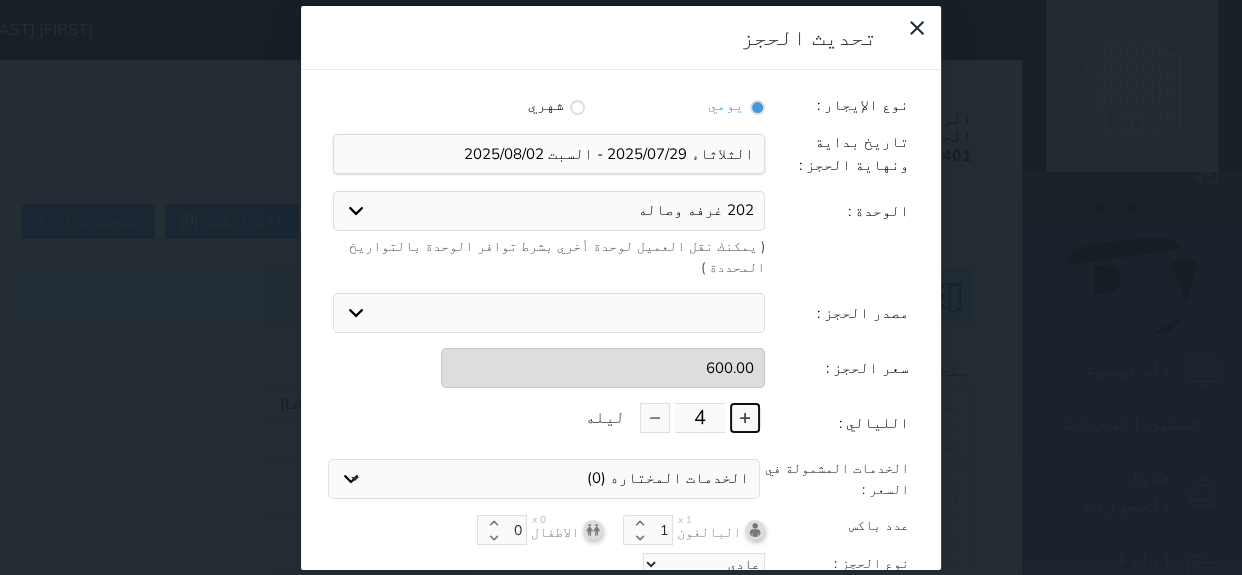 click at bounding box center (745, 418) 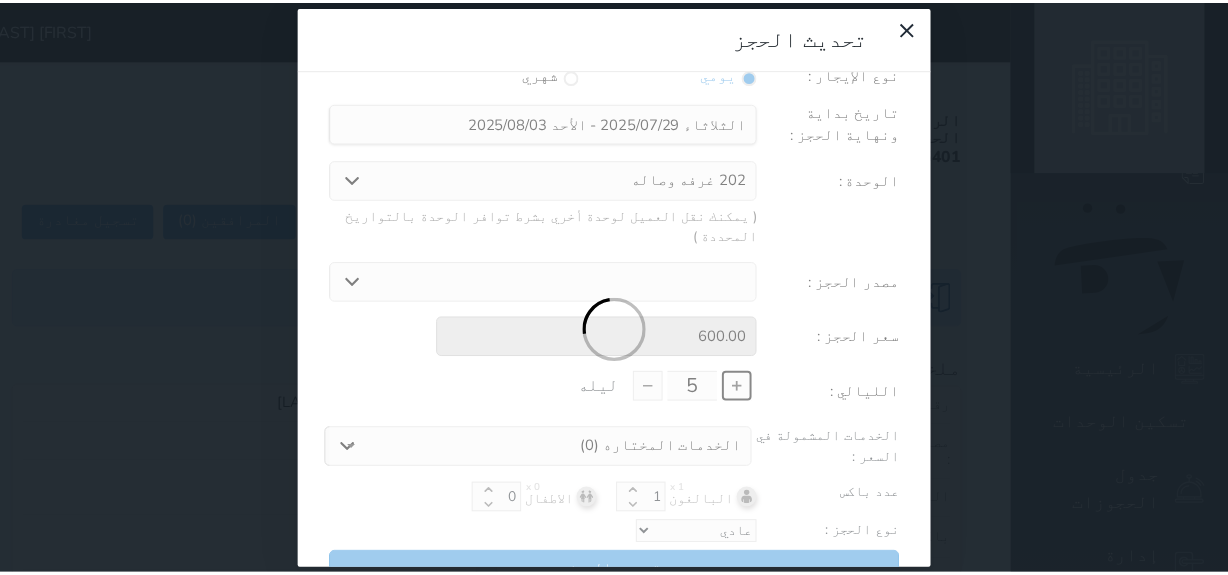 scroll, scrollTop: 44, scrollLeft: 0, axis: vertical 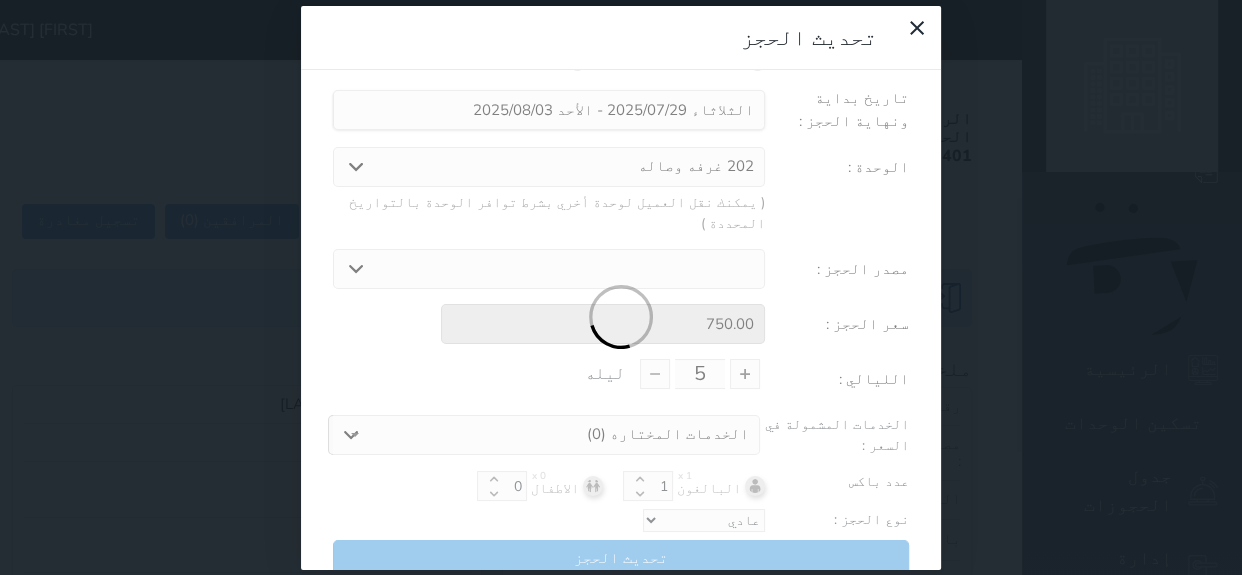 click at bounding box center (621, 318) 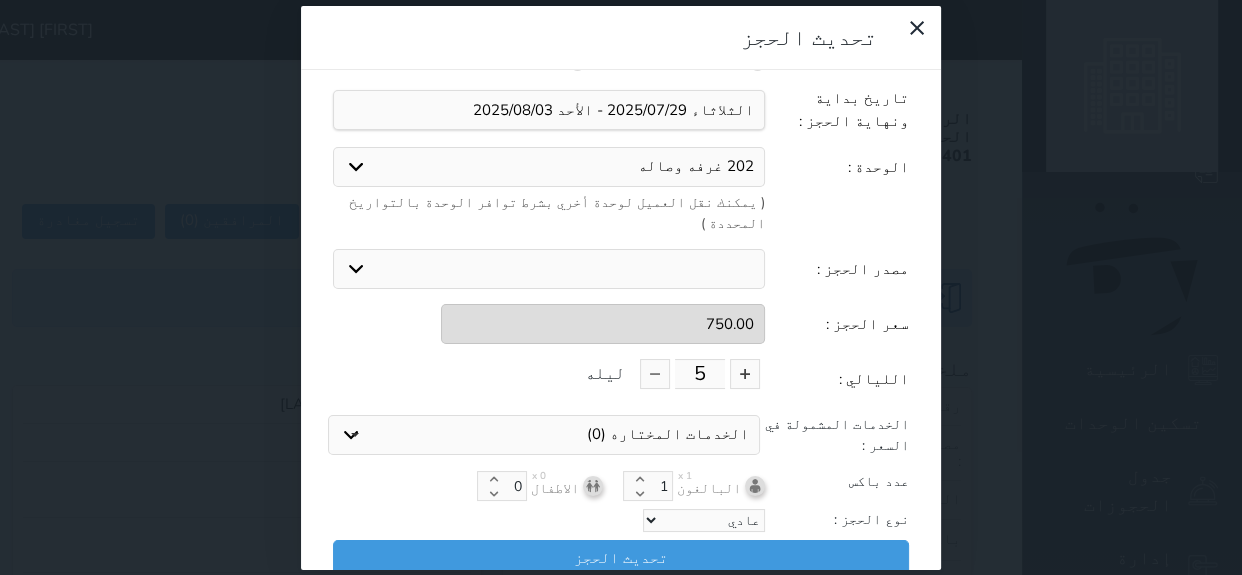 click on "نوع الإيجار :     يومي     شهري   تاريخ بداية ونهاية الحجز :     الوحدة :   202 غرفه وصاله   101 غرفتين مع صاله 104 غرفتين مع صاله 108 غرفتين مع صاله 204 غرفتين مع صاله 206 غرفتين مع صاله 208 غرفتين مع صاله 102 غرفه وصاله 105 غرفه وصاله 203 غرفه وصاله 210 1 room   ( يمكنك نقل العميل لوحدة أخري بشرط توافر الوحدة بالتواريخ المحددة )   مصدر الحجز :   استقبال الموقع الإلكتروني بوكينج المسافر اكسبيديا مواقع التواصل الإجتماعي اويو اخرى     سعر الحجز :   750.00         الليالي :     5     ليله    الخدمات المشمولة في السعر :   الخدمات المختاره (0)  تحديد الكل  ×  فطار   عدد باكس           البالغون   x 1   1                               x 0" at bounding box center [621, 318] 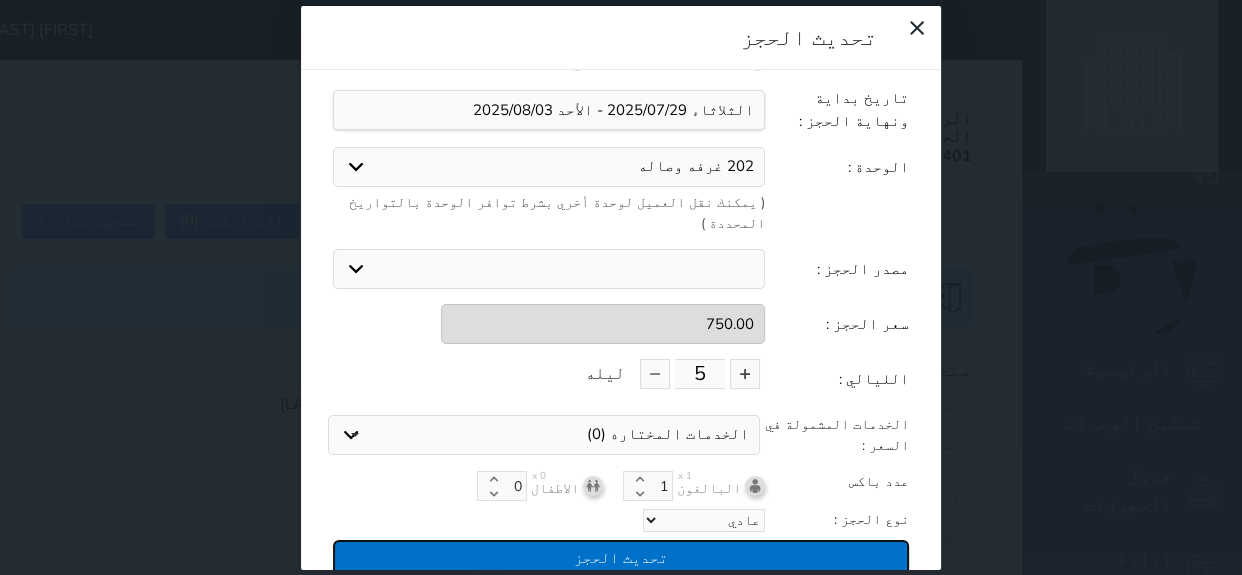 click on "تحديث الحجز" at bounding box center [621, 557] 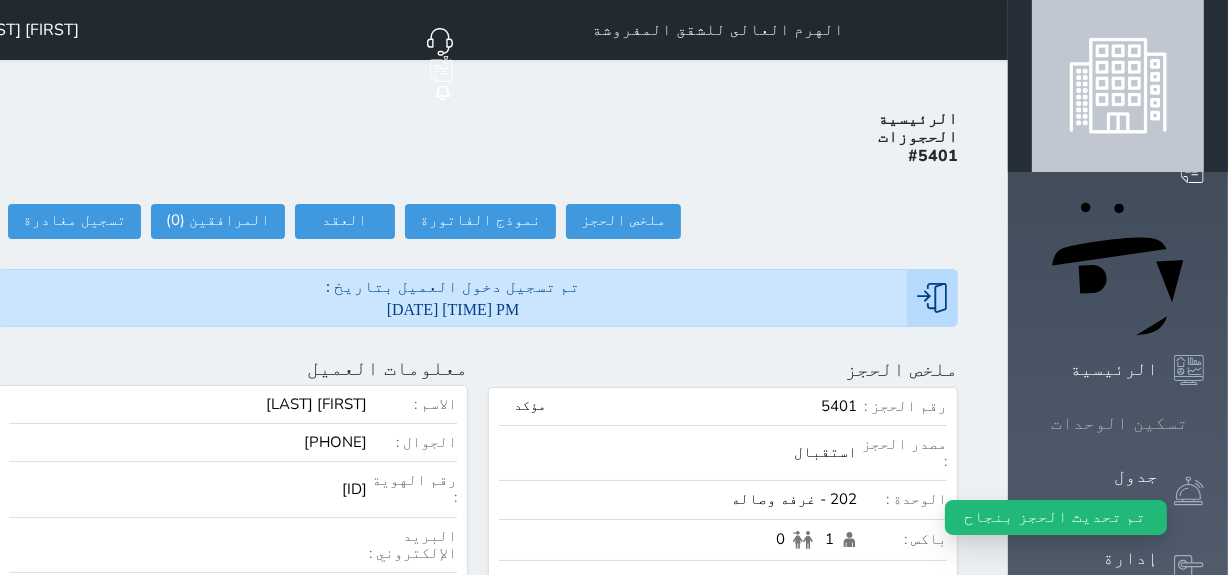 click 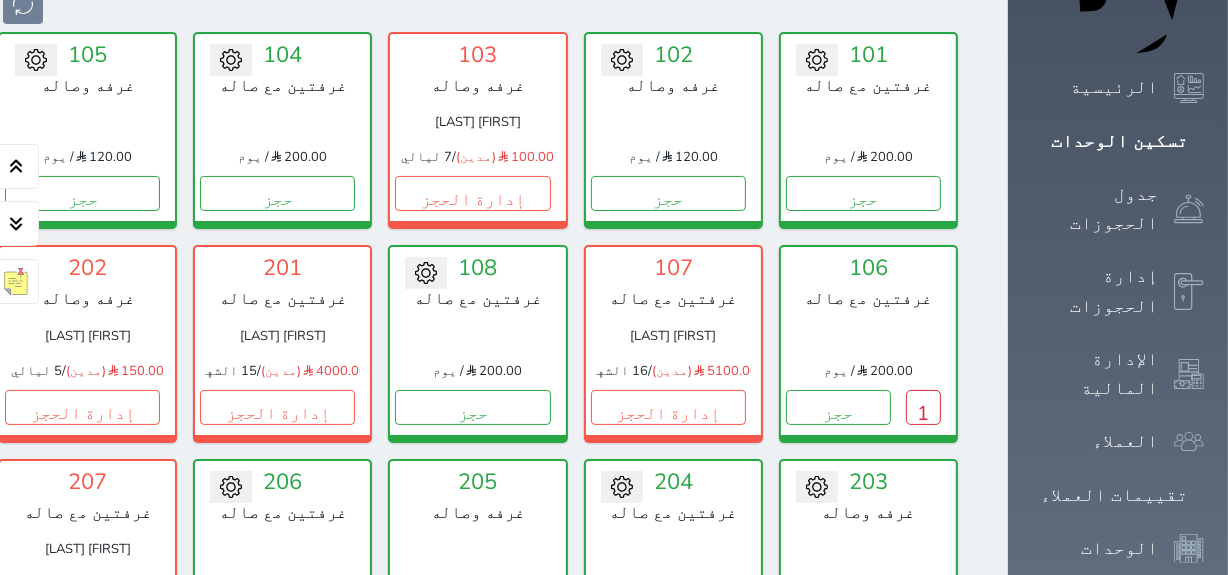 scroll, scrollTop: 350, scrollLeft: 0, axis: vertical 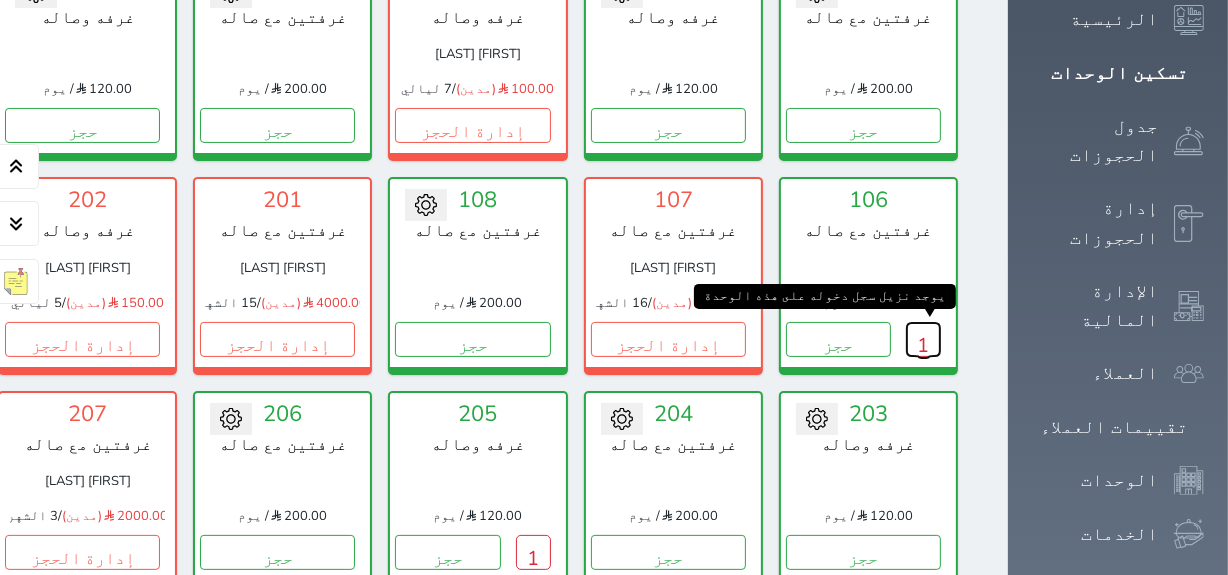 click on "1" at bounding box center (923, 339) 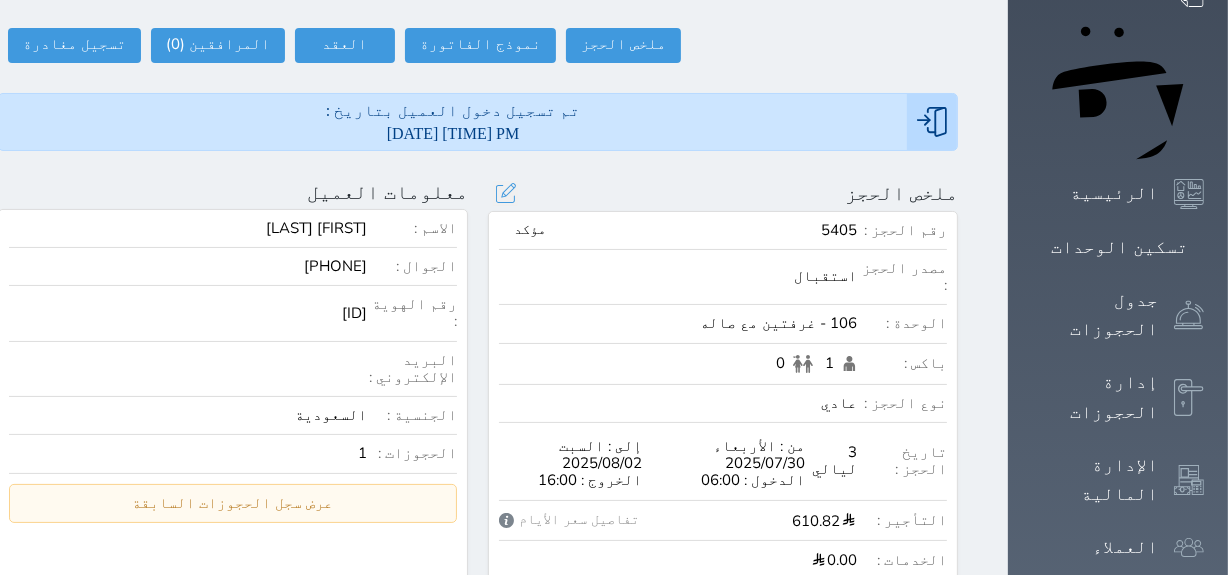 scroll, scrollTop: 0, scrollLeft: 0, axis: both 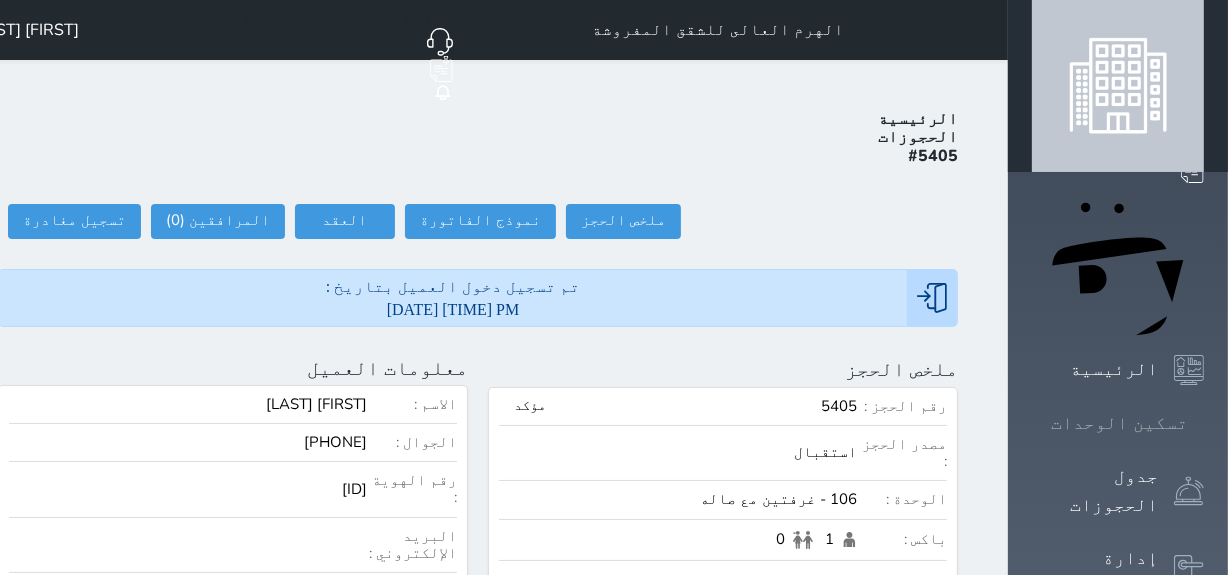 click 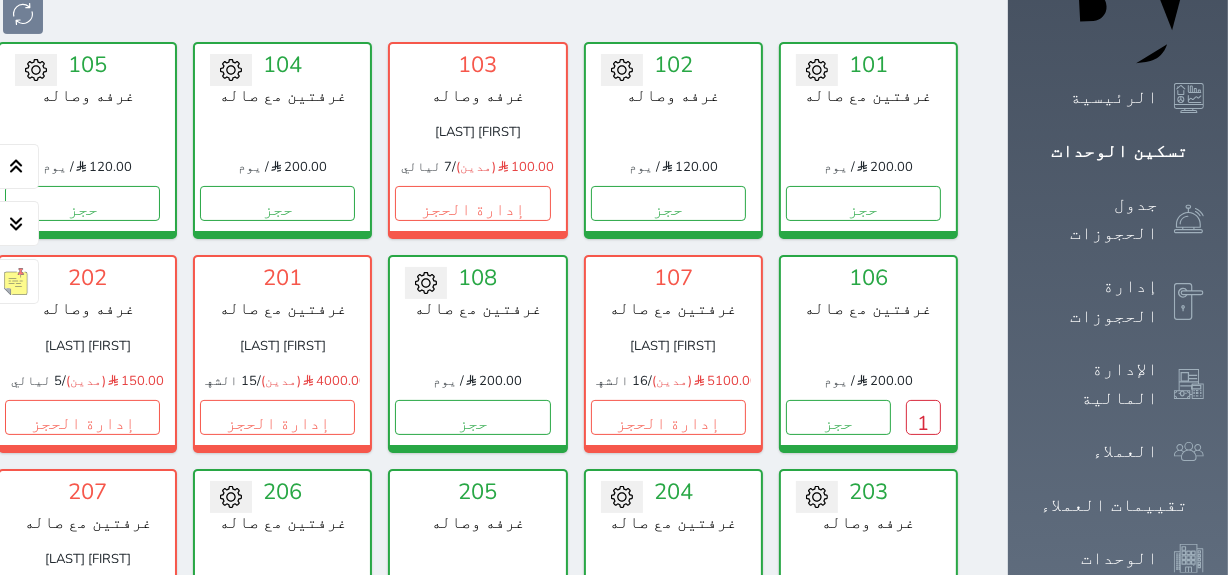 scroll, scrollTop: 293, scrollLeft: 0, axis: vertical 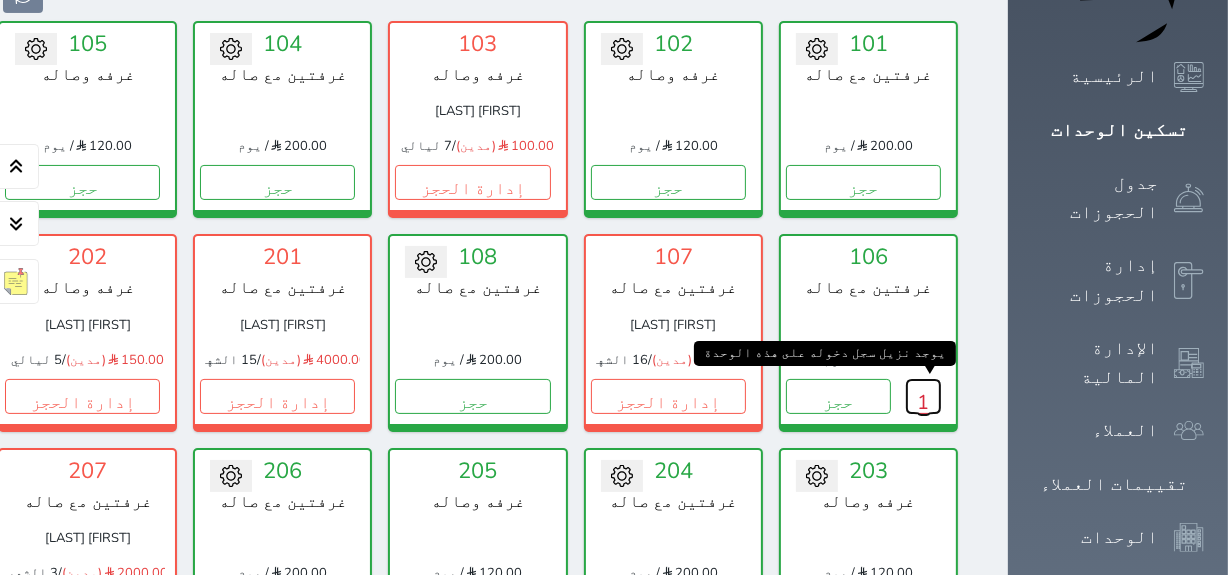 click on "1" at bounding box center [923, 396] 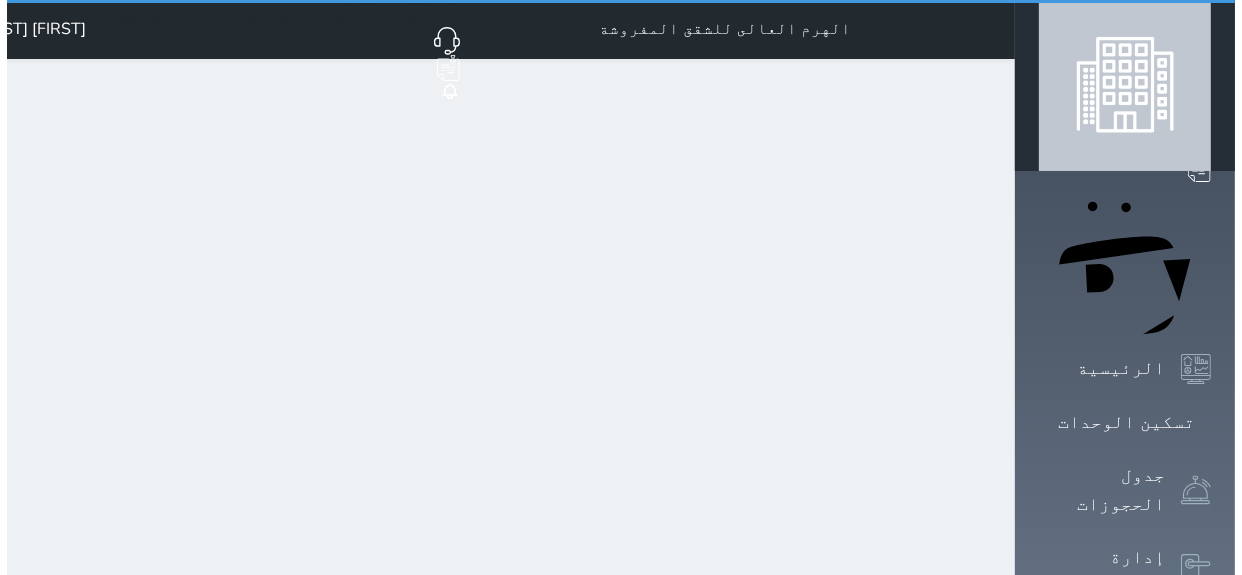 scroll, scrollTop: 0, scrollLeft: 0, axis: both 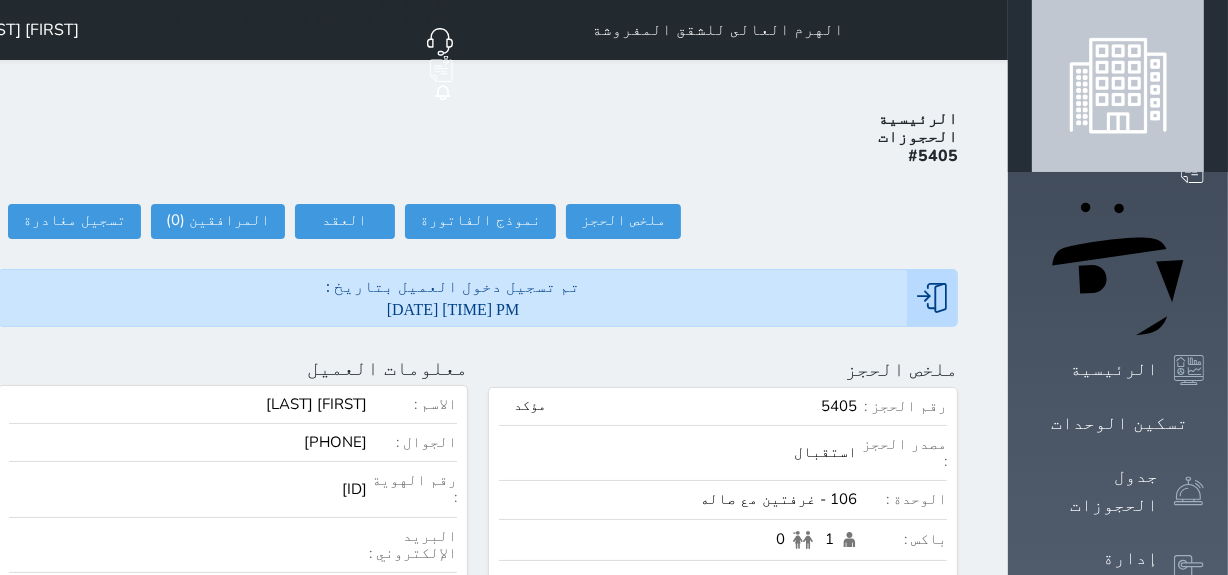 select 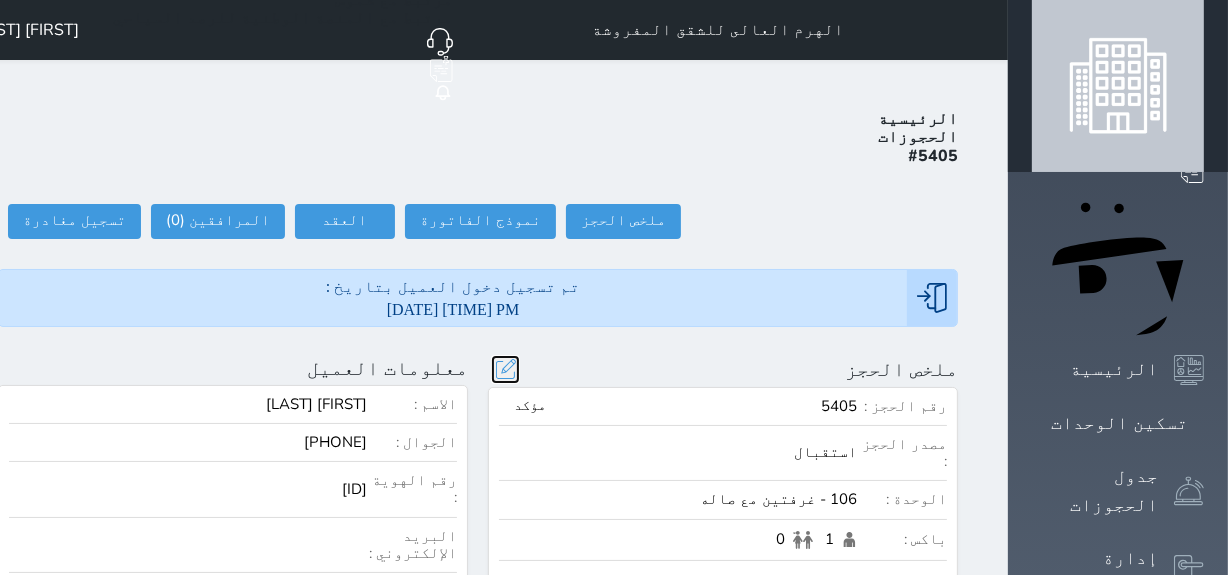click at bounding box center (505, 369) 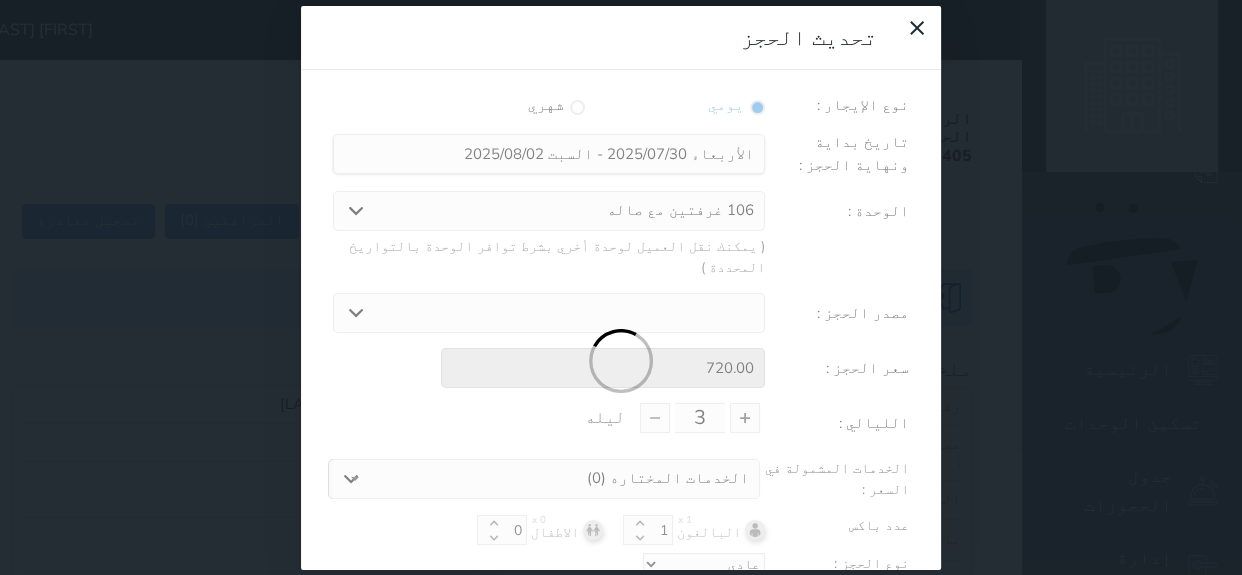 click at bounding box center [621, 362] 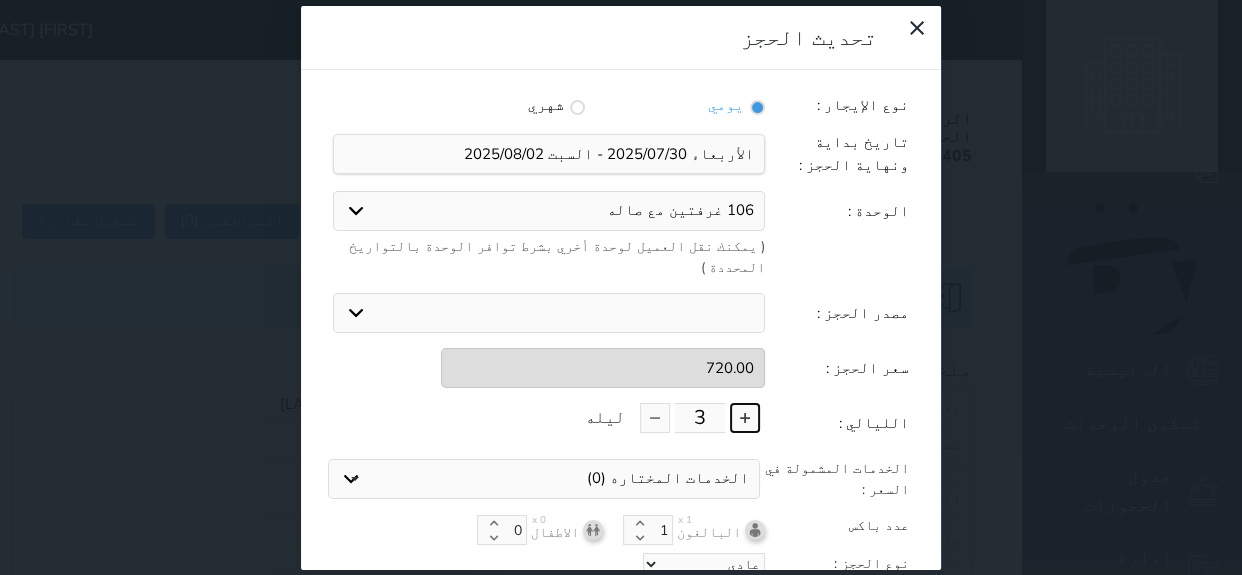 click at bounding box center (745, 418) 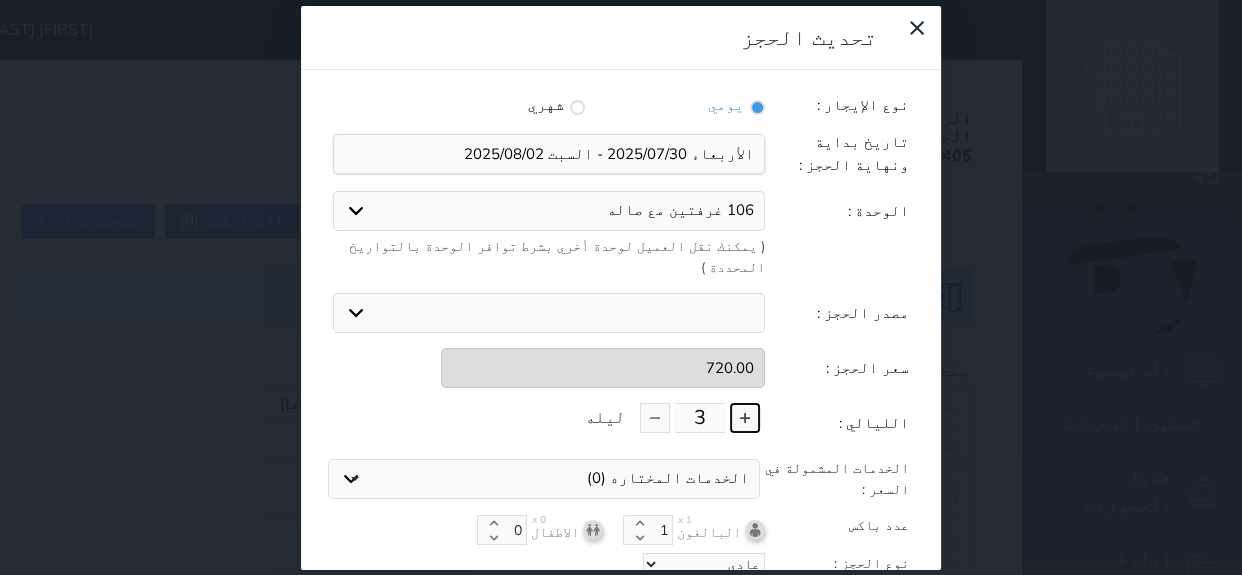 type on "4" 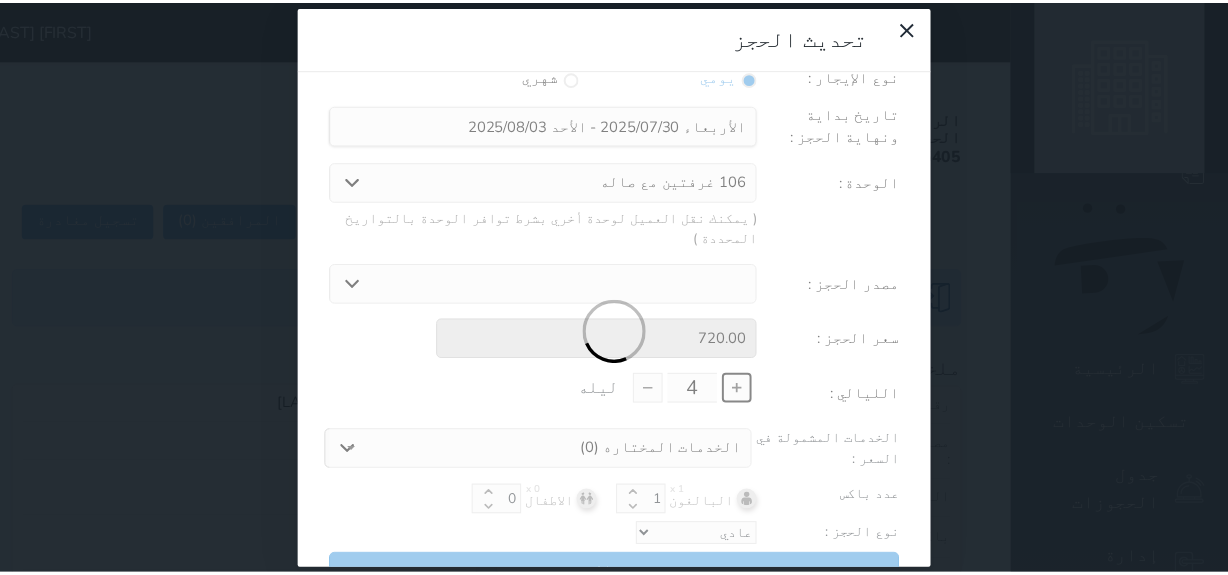 scroll, scrollTop: 44, scrollLeft: 0, axis: vertical 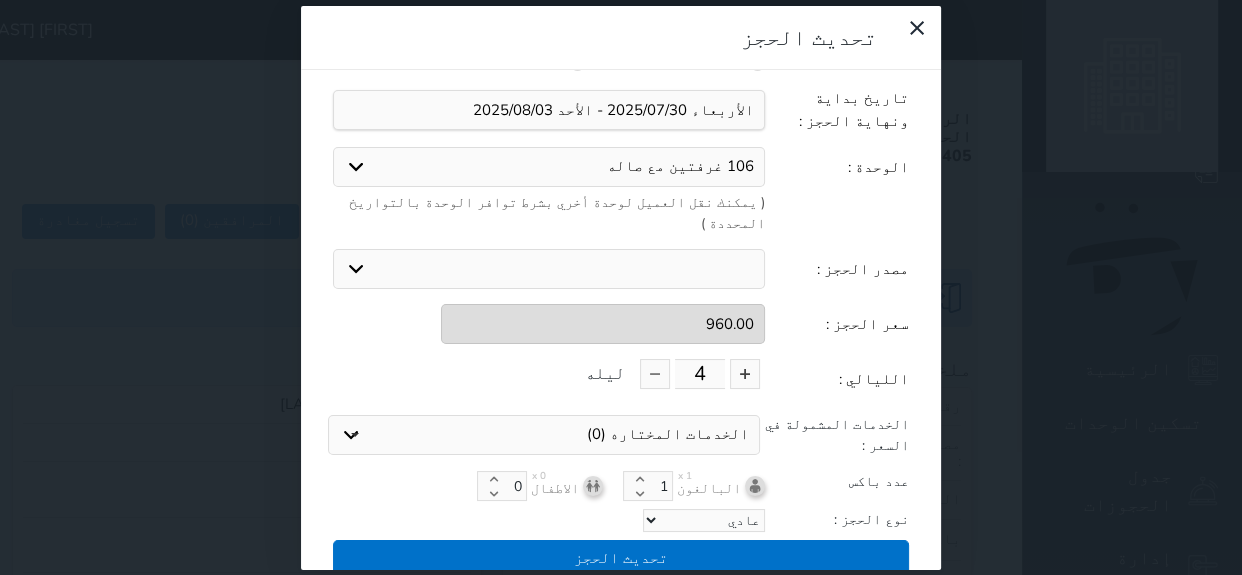 click on "نوع الإيجار :     يومي     شهري   تاريخ بداية ونهاية الحجز :     الوحدة :   106 غرفتين مع صاله   101 غرفتين مع صاله 104 غرفتين مع صاله 108 غرفتين مع صاله 204 غرفتين مع صاله 206 غرفتين مع صاله 208 غرفتين مع صاله 102 غرفه وصاله 105 غرفه وصاله 203 غرفه وصاله 210 1 room   ( يمكنك نقل العميل لوحدة أخري بشرط توافر الوحدة بالتواريخ المحددة )   مصدر الحجز :   استقبال الموقع الإلكتروني بوكينج المسافر اكسبيديا مواقع التواصل الإجتماعي اويو اخرى     سعر الحجز :   960.00         الليالي :     4     ليله    الخدمات المشمولة في السعر :   الخدمات المختاره (0)  تحديد الكل  ×  فطار   عدد باكس           البالغون   x 1   1" at bounding box center [621, 318] 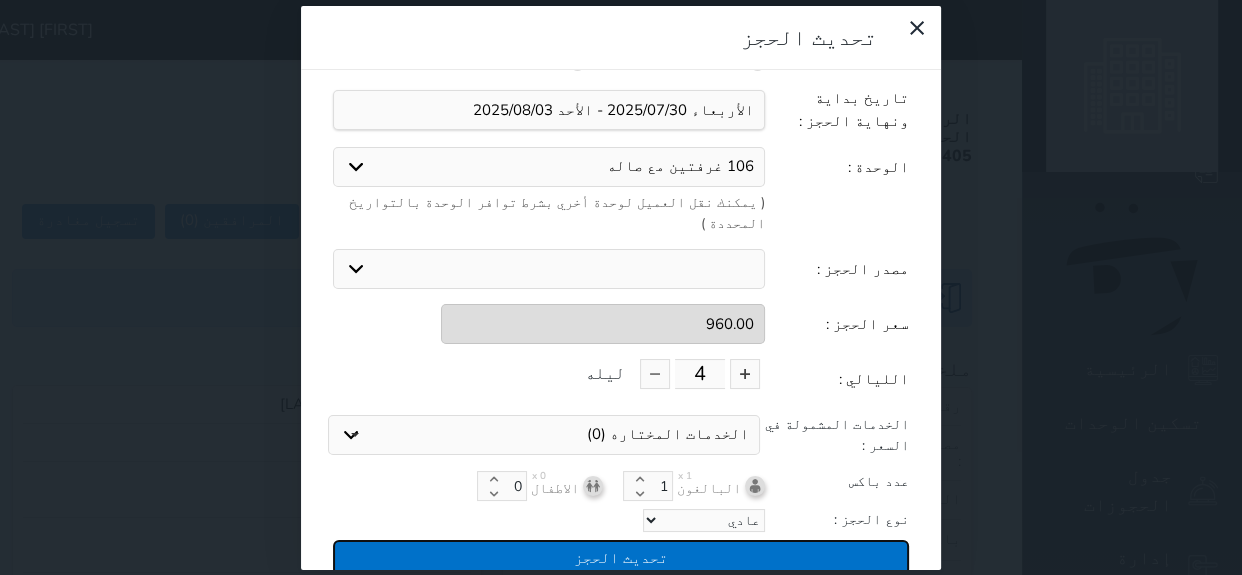 click on "تحديث الحجز" at bounding box center (621, 557) 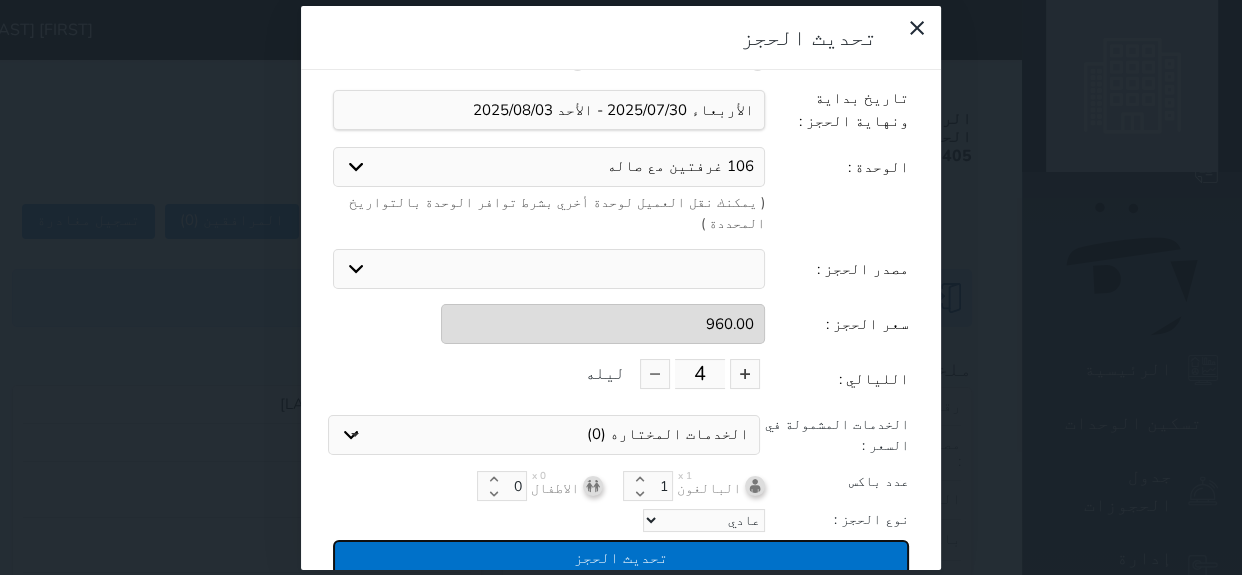 type on "960" 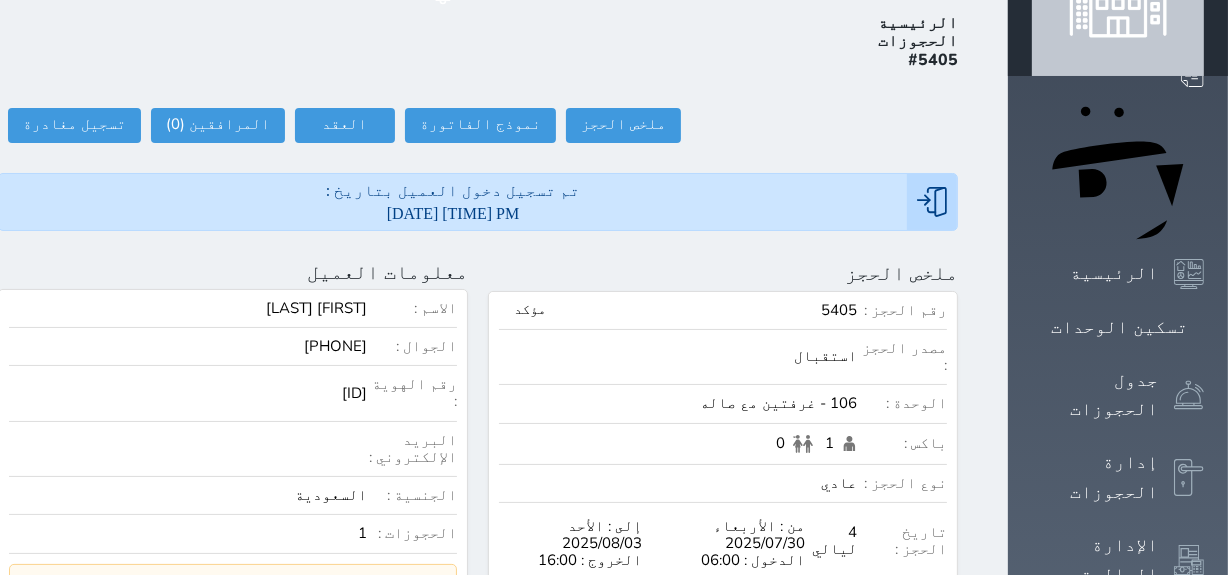 scroll, scrollTop: 0, scrollLeft: 0, axis: both 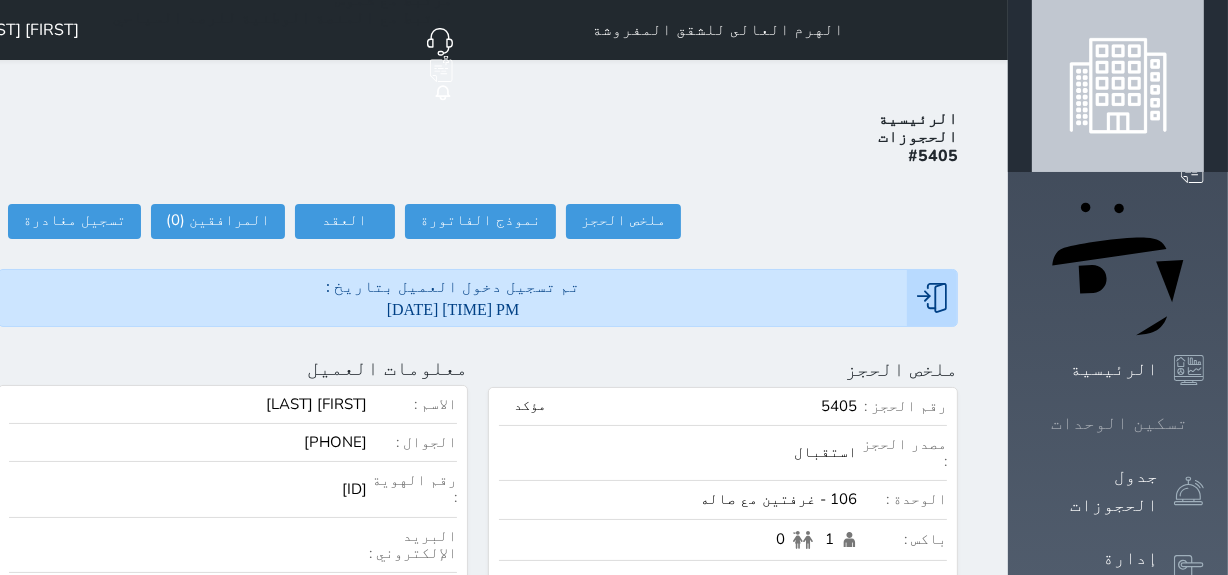 click 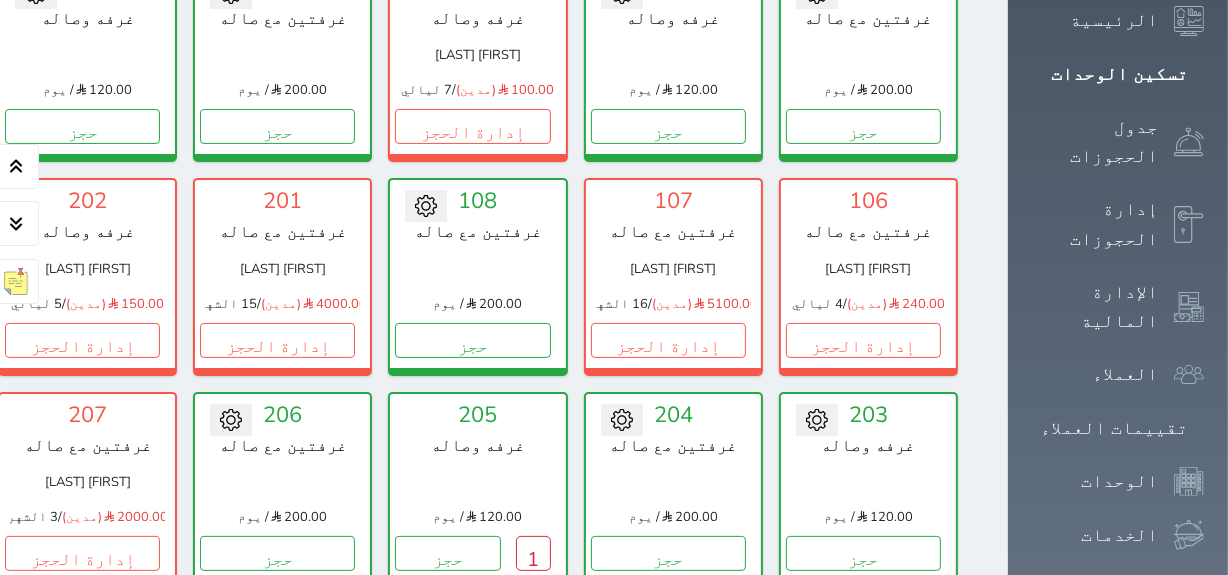 scroll, scrollTop: 441, scrollLeft: 0, axis: vertical 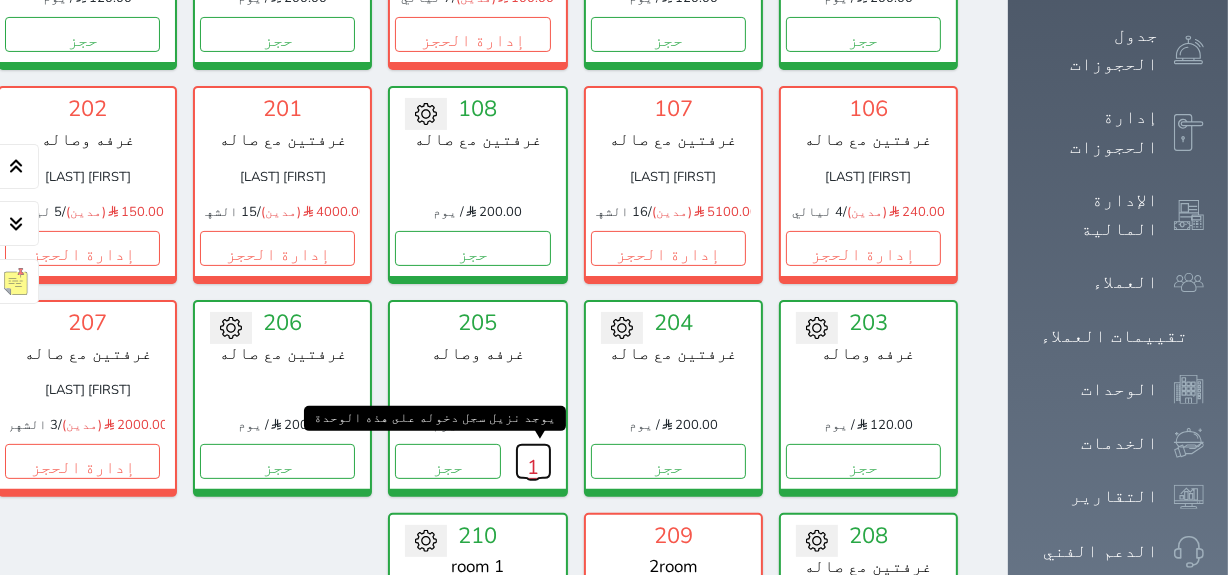 click on "1" at bounding box center (533, 461) 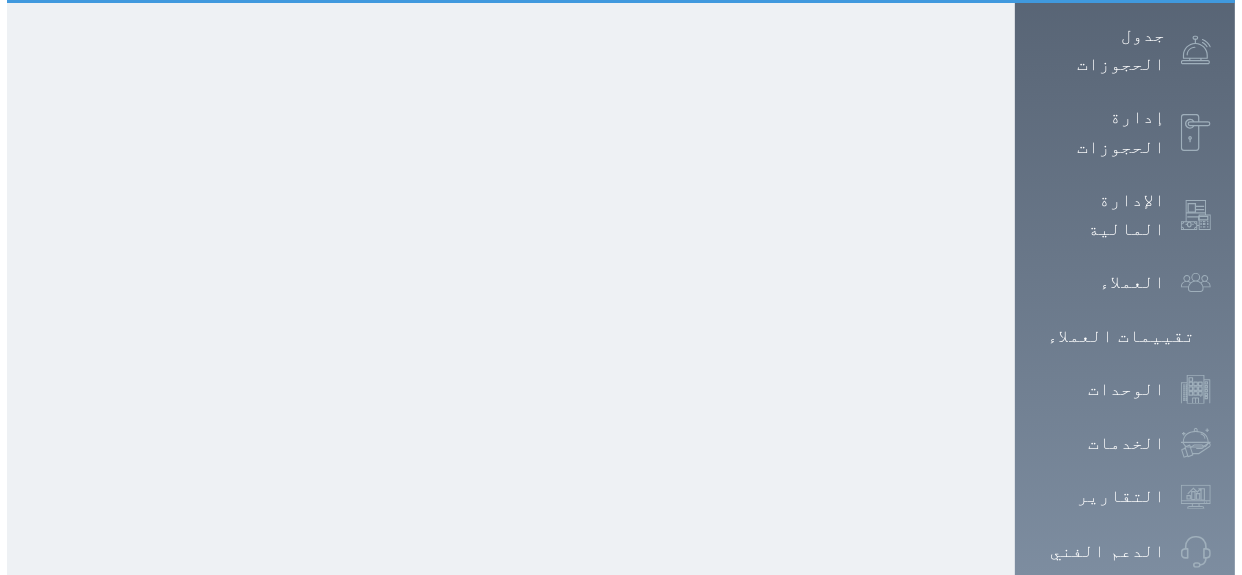 scroll, scrollTop: 0, scrollLeft: 0, axis: both 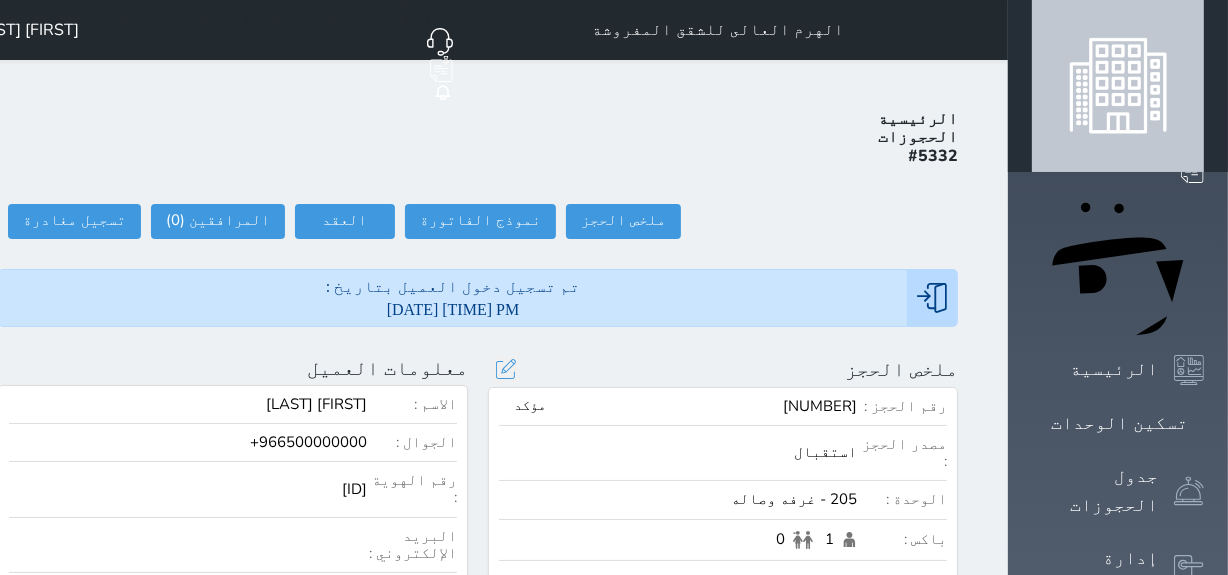select 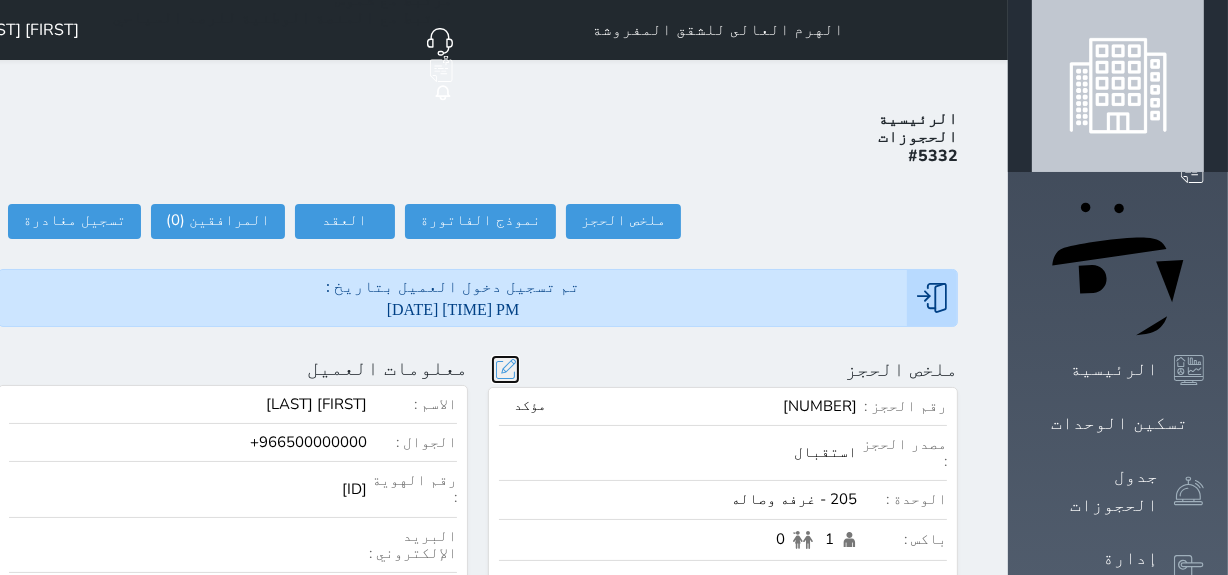 click at bounding box center [505, 369] 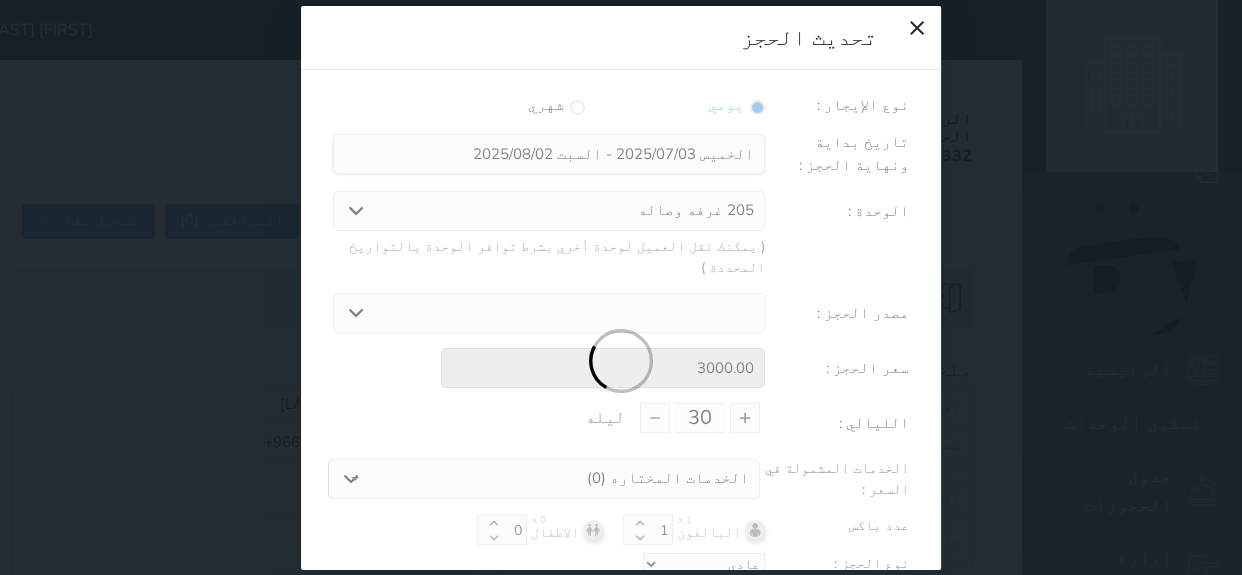 click at bounding box center (621, 362) 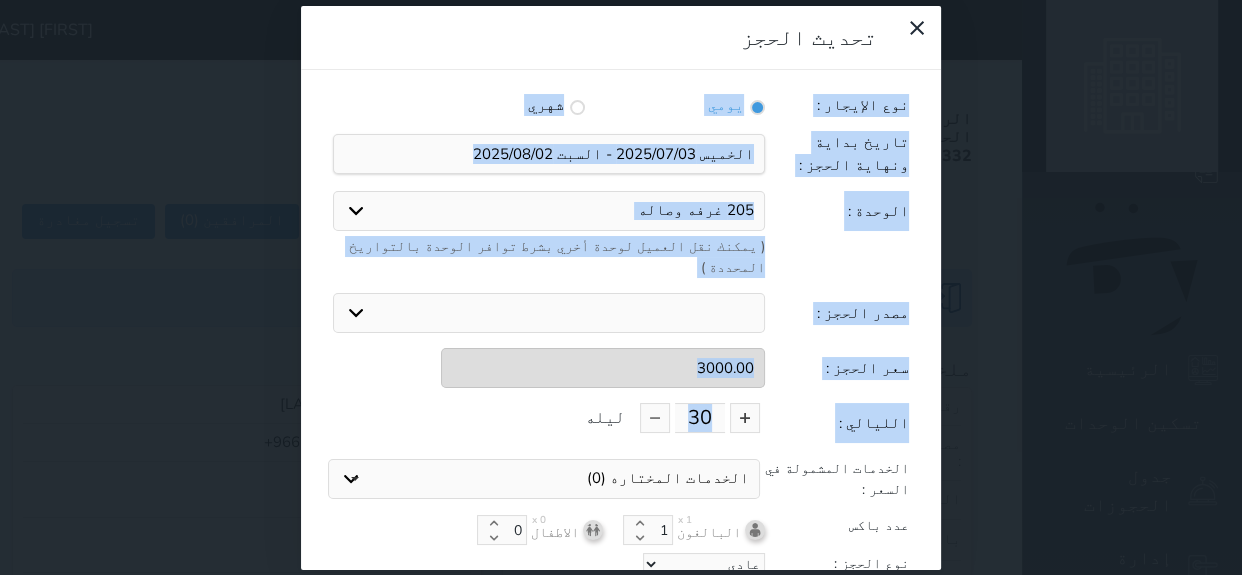 click on "نوع الإيجار :     يومي     شهري   تاريخ بداية ونهاية الحجز :     الوحدة :   205 غرفه وصاله   101 غرفتين مع صاله 104 غرفتين مع صاله 108 غرفتين مع صاله 204 غرفتين مع صاله 206 غرفتين مع صاله 208 غرفتين مع صاله 102 غرفه وصاله 105 غرفه وصاله 203 غرفه وصاله 210 1 room   ( يمكنك نقل العميل لوحدة أخري بشرط توافر الوحدة بالتواريخ المحددة )   مصدر الحجز :   استقبال الموقع الإلكتروني بوكينج المسافر اكسبيديا مواقع التواصل الإجتماعي اويو اخرى     سعر الحجز :   3000.00         الليالي :     30     ليله    الخدمات المشمولة في السعر :   الخدمات المختاره (0)  تحديد الكل  ×  فطار   عدد باكس           البالغون   x 1   1                               x 0" at bounding box center [621, 362] 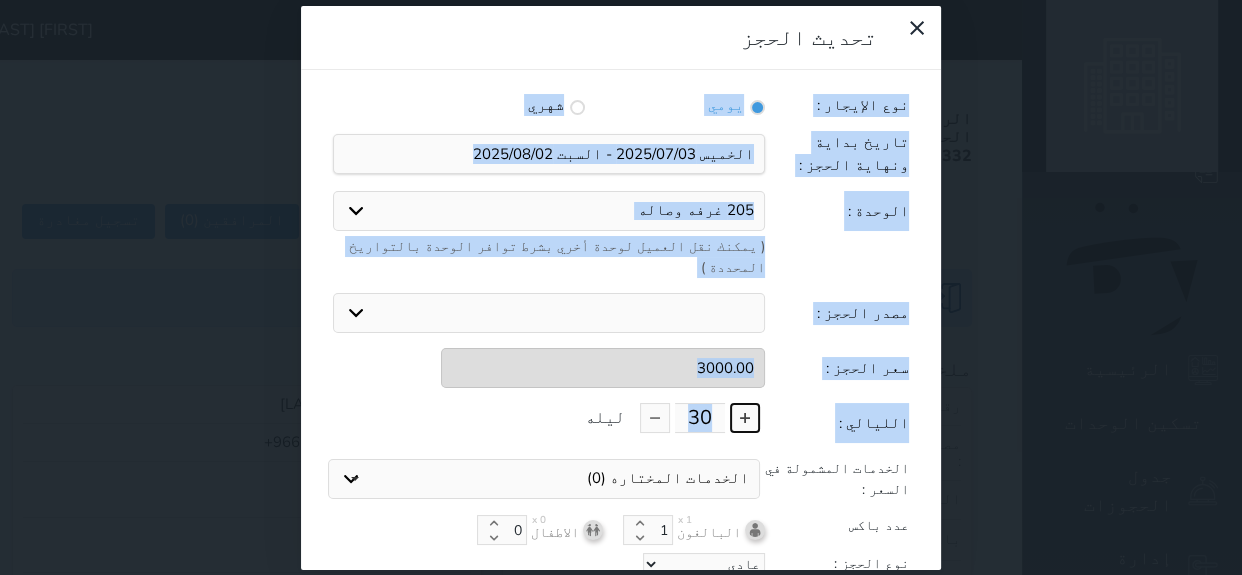 click at bounding box center (745, 418) 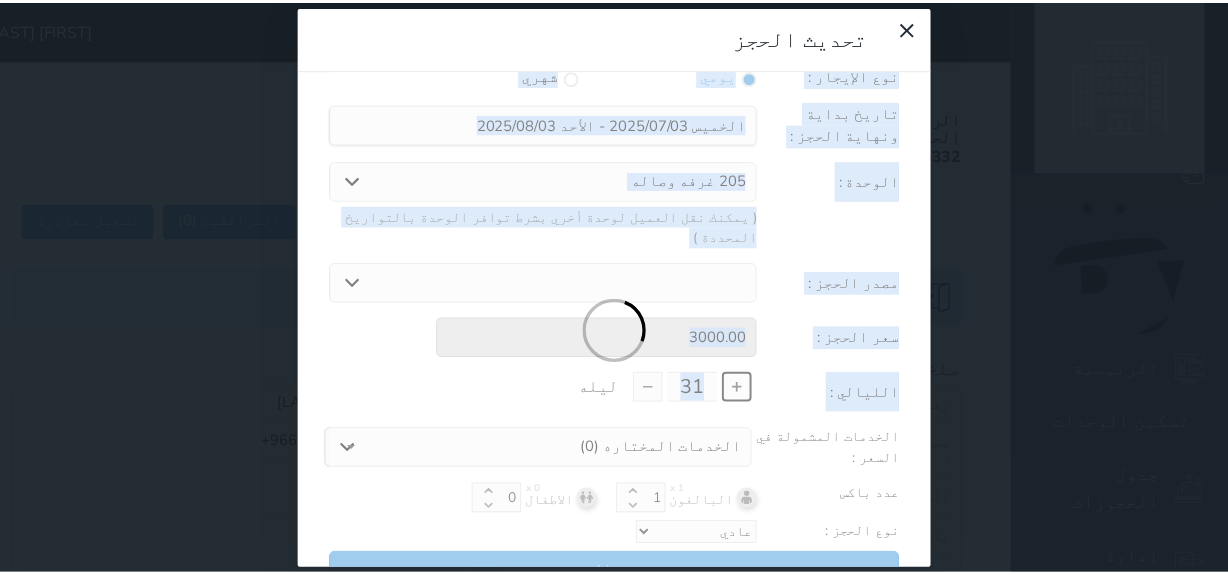 scroll, scrollTop: 44, scrollLeft: 0, axis: vertical 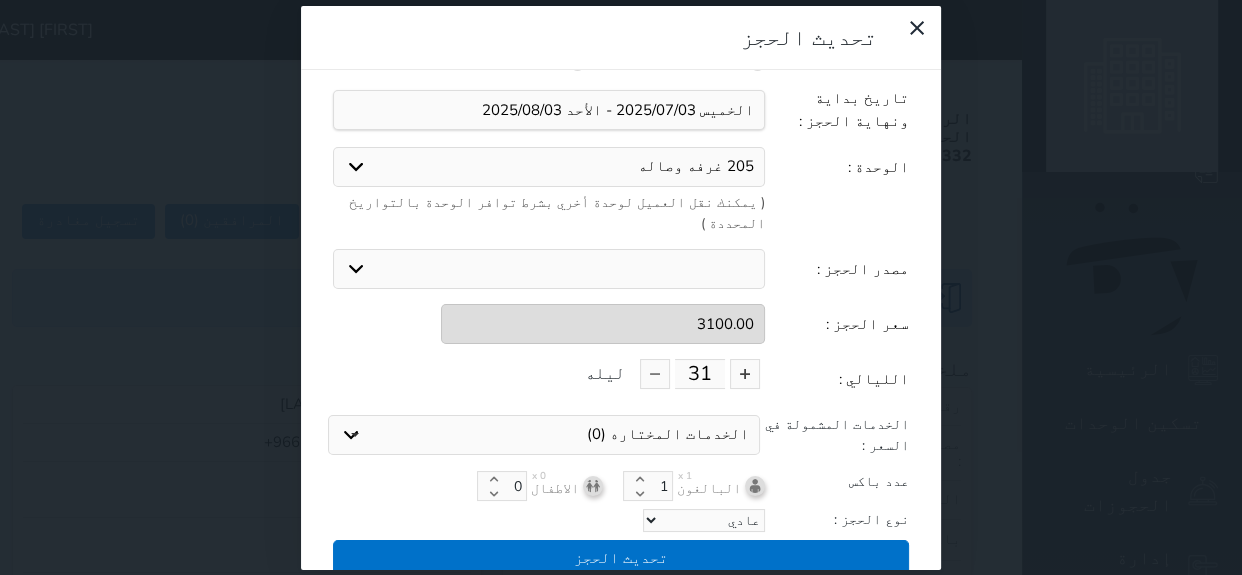 click on "نوع الإيجار :     يومي     شهري   تاريخ بداية ونهاية الحجز :     الوحدة :   205 غرفه وصاله   101 غرفتين مع صاله 104 غرفتين مع صاله 108 غرفتين مع صاله 204 غرفتين مع صاله 206 غرفتين مع صاله 208 غرفتين مع صاله 102 غرفه وصاله 105 غرفه وصاله 203 غرفه وصاله 210 1 room   ( يمكنك نقل العميل لوحدة أخري بشرط توافر الوحدة بالتواريخ المحددة )   مصدر الحجز :   استقبال الموقع الإلكتروني بوكينج المسافر اكسبيديا مواقع التواصل الإجتماعي اويو اخرى     سعر الحجز :   3100.00         الليالي :     31     ليله    الخدمات المشمولة في السعر :   الخدمات المختاره (0)  تحديد الكل  ×  فطار   عدد باكس           البالغون   x 1   1                               x 0" at bounding box center [621, 318] 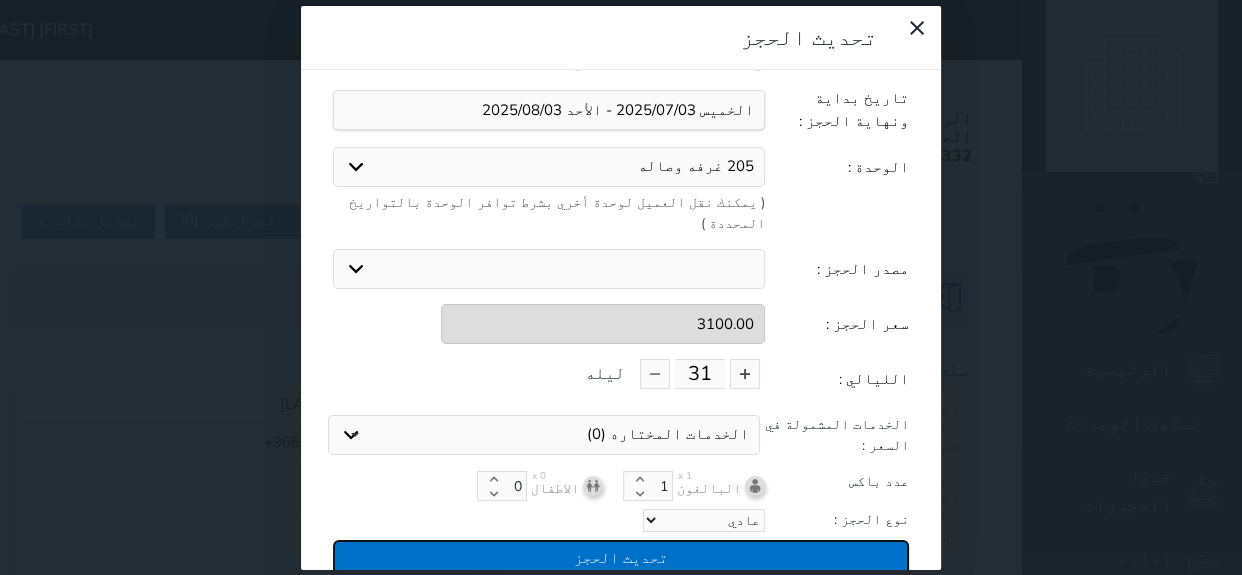 click on "تحديث الحجز" at bounding box center (621, 557) 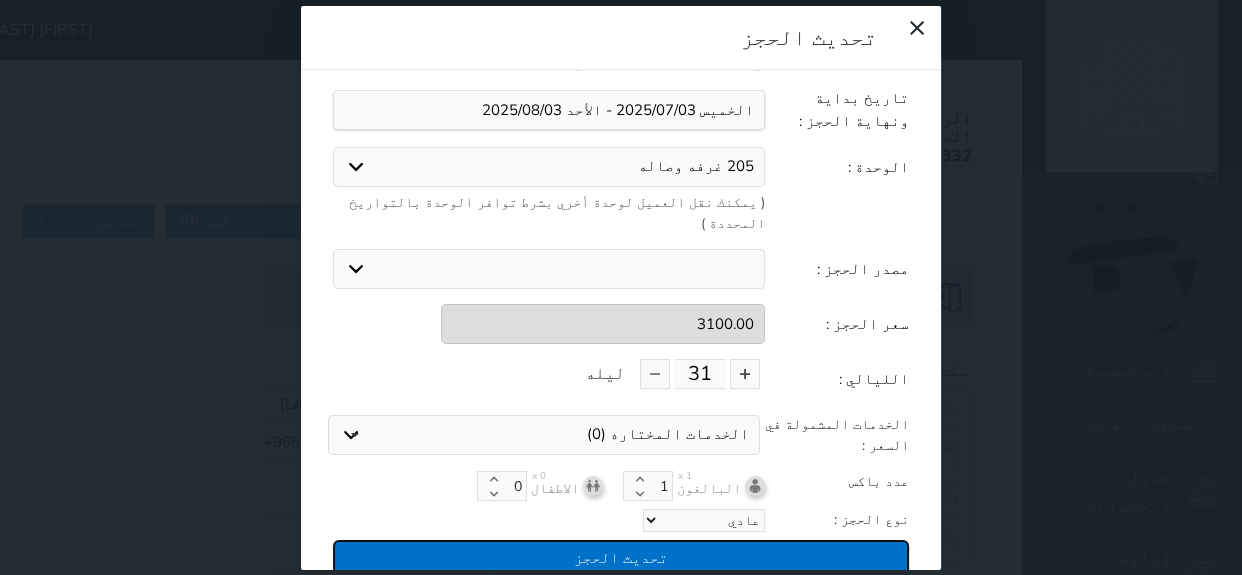 type on "3100" 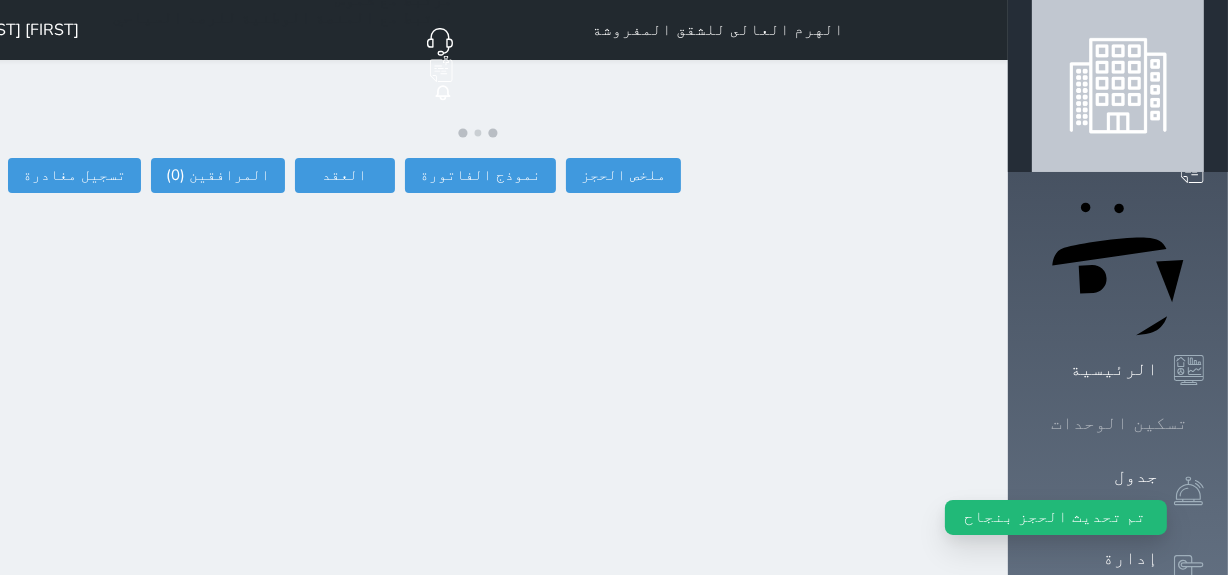 click 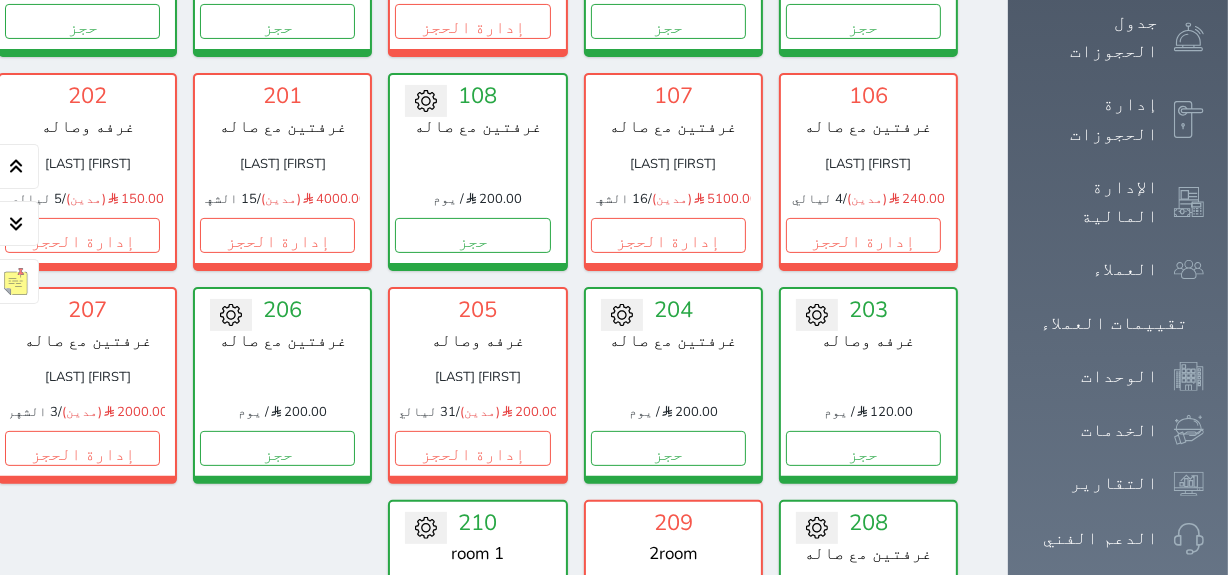 scroll, scrollTop: 0, scrollLeft: 0, axis: both 